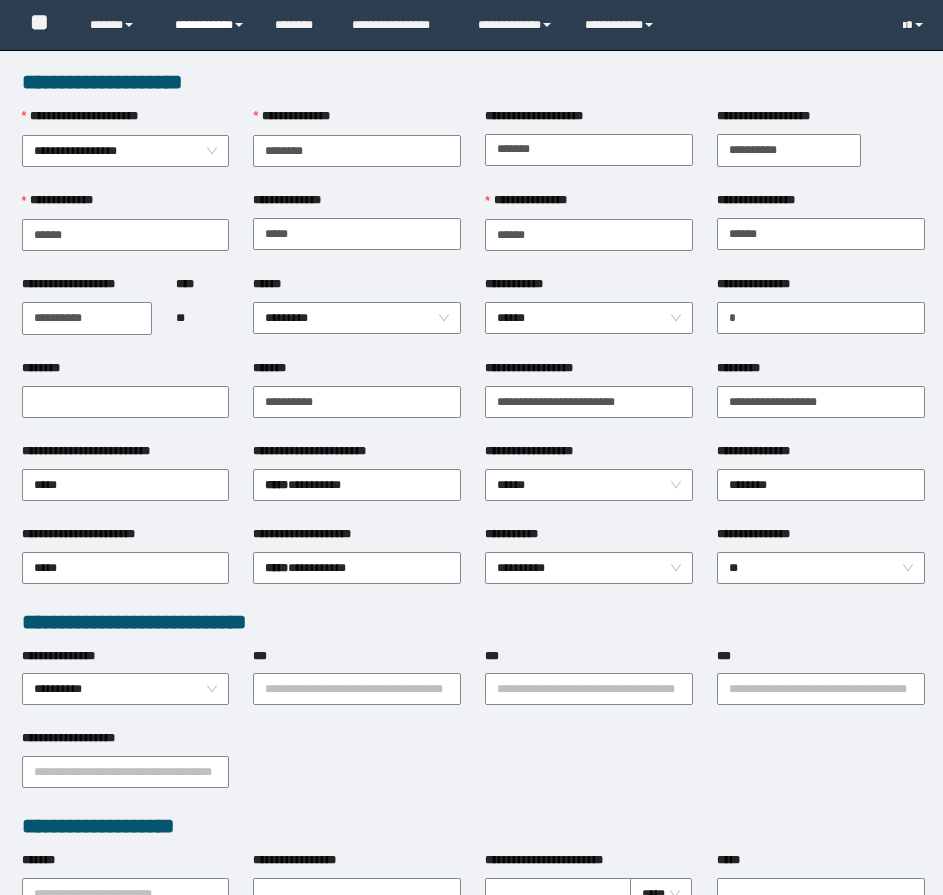 scroll, scrollTop: 0, scrollLeft: 0, axis: both 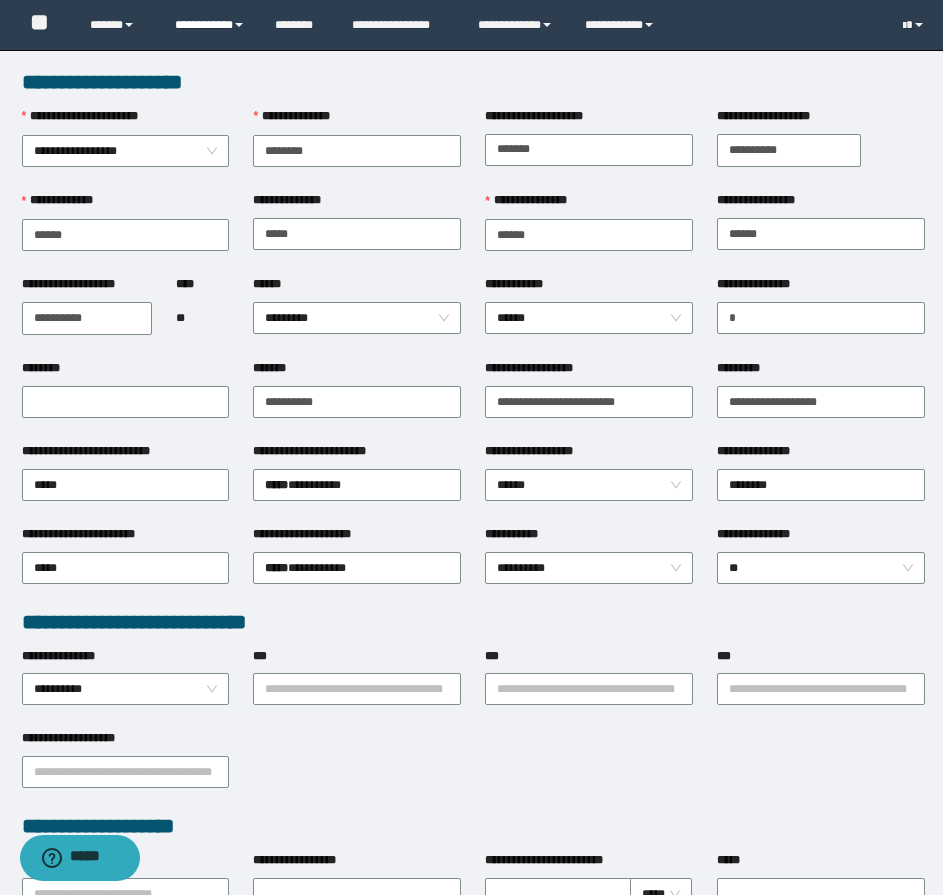 click on "**********" at bounding box center [210, 25] 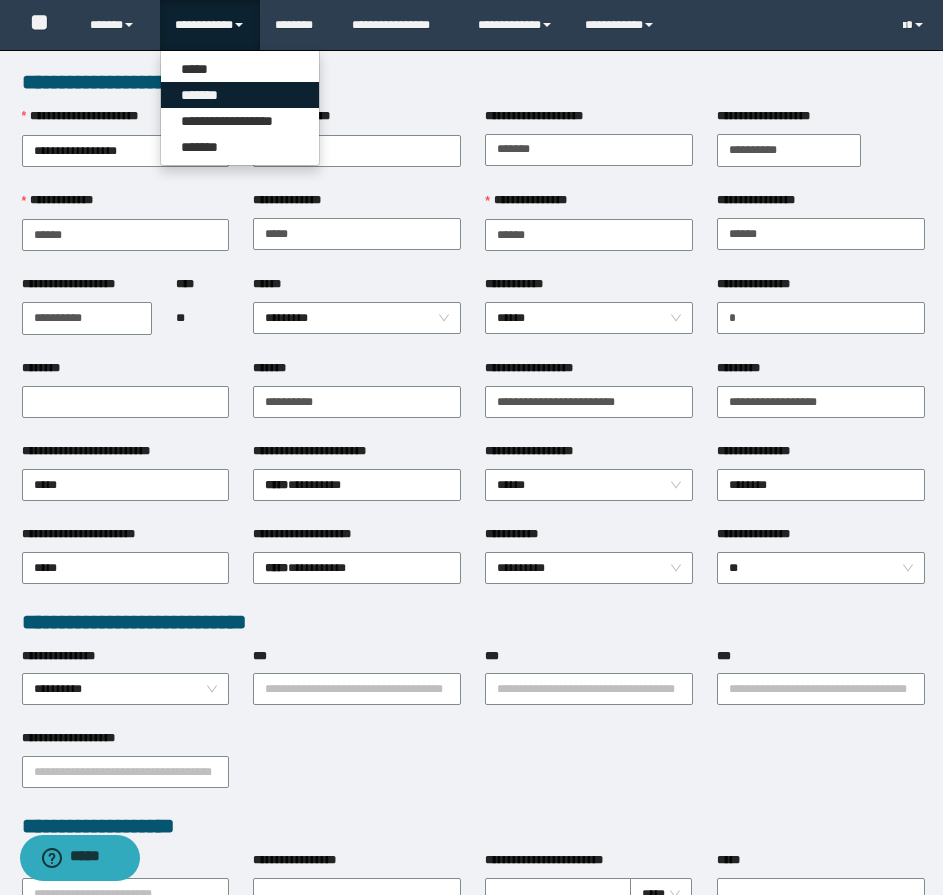 click on "*******" at bounding box center [240, 95] 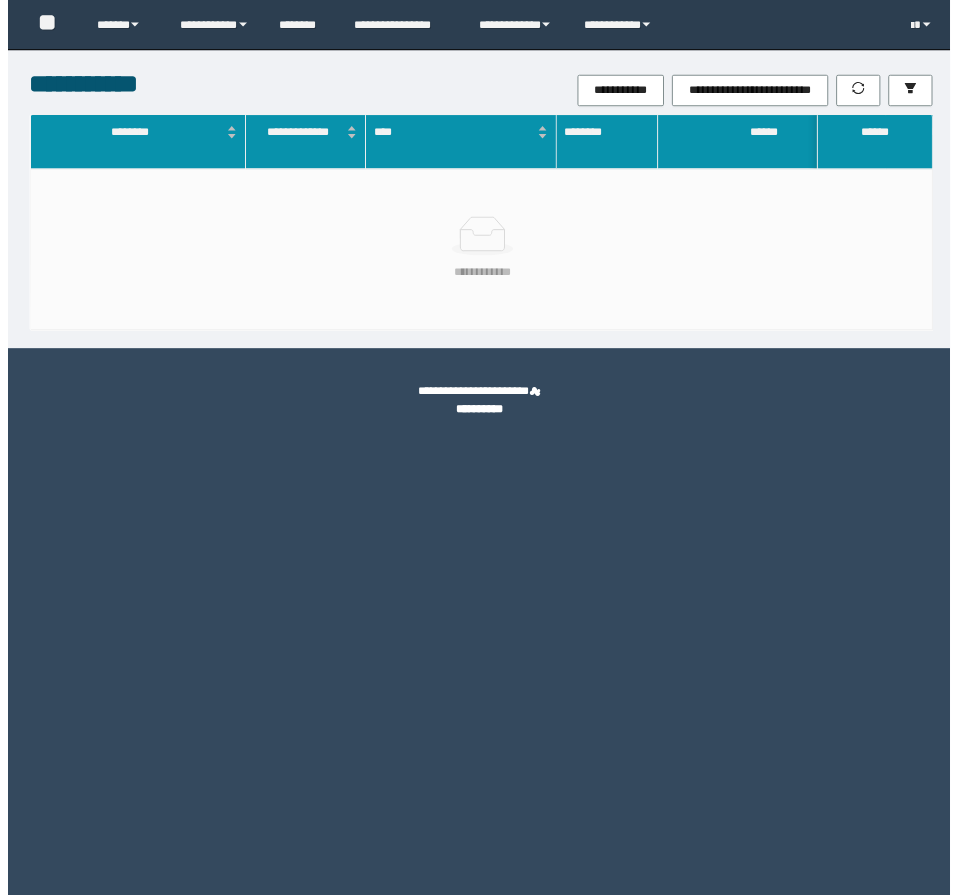 scroll, scrollTop: 0, scrollLeft: 0, axis: both 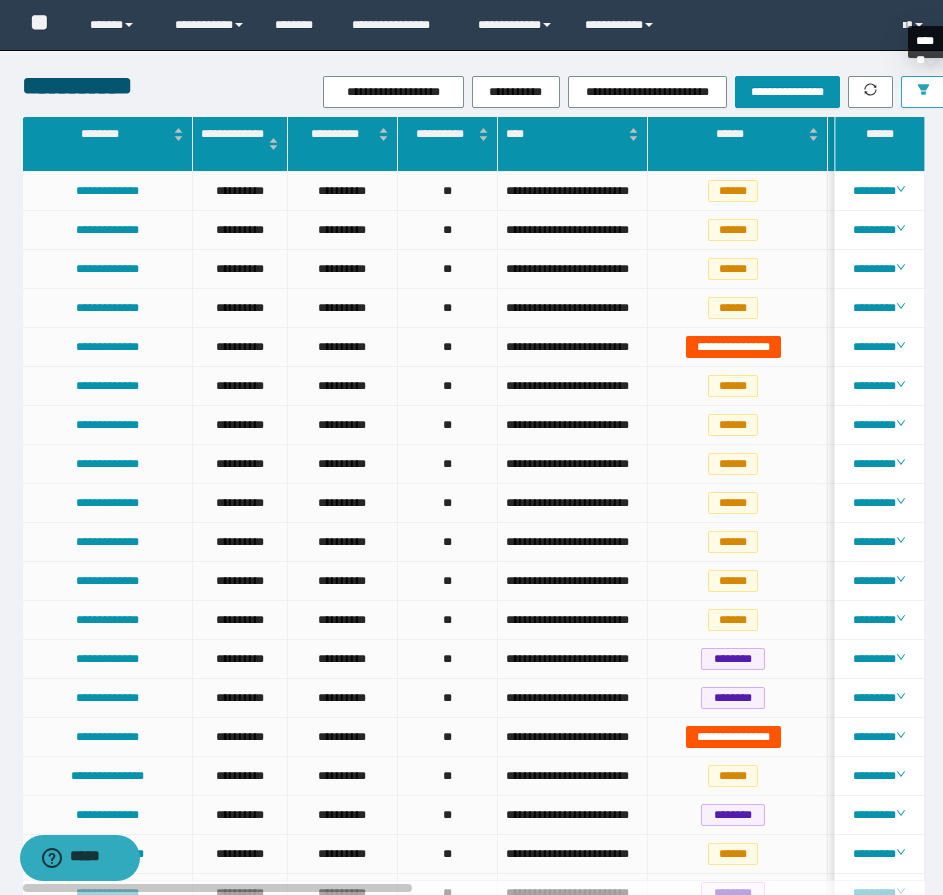 click 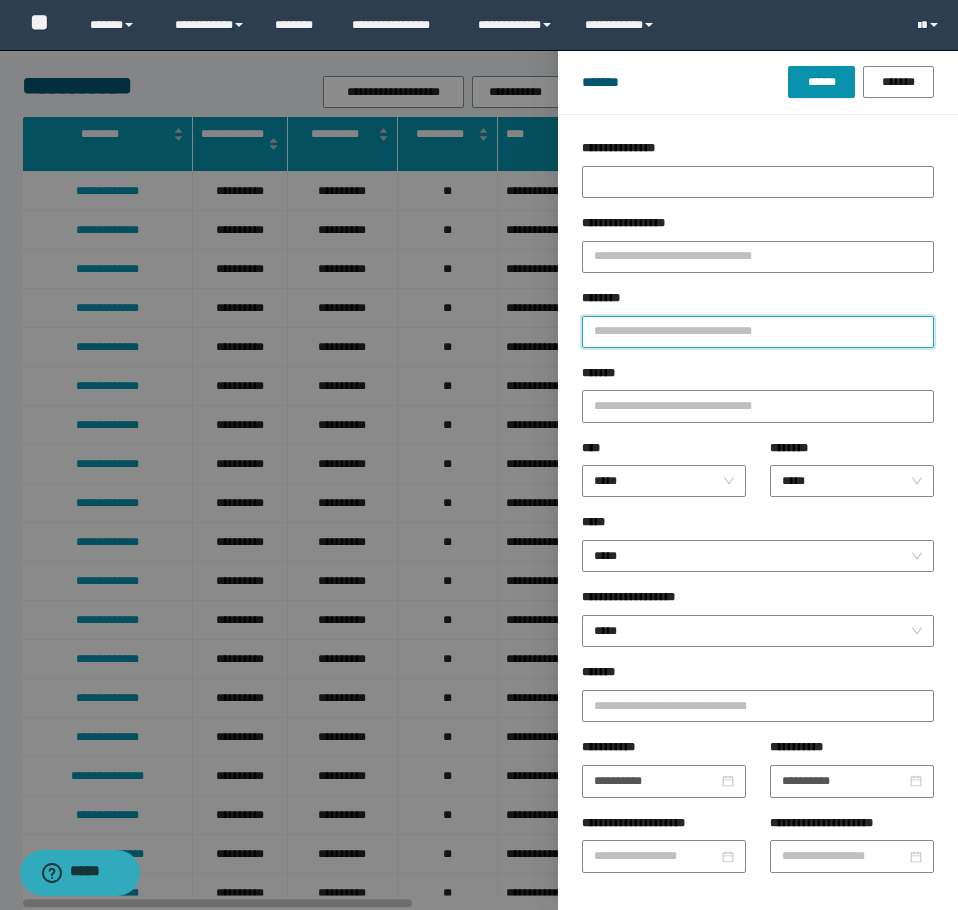 click on "********" at bounding box center [758, 332] 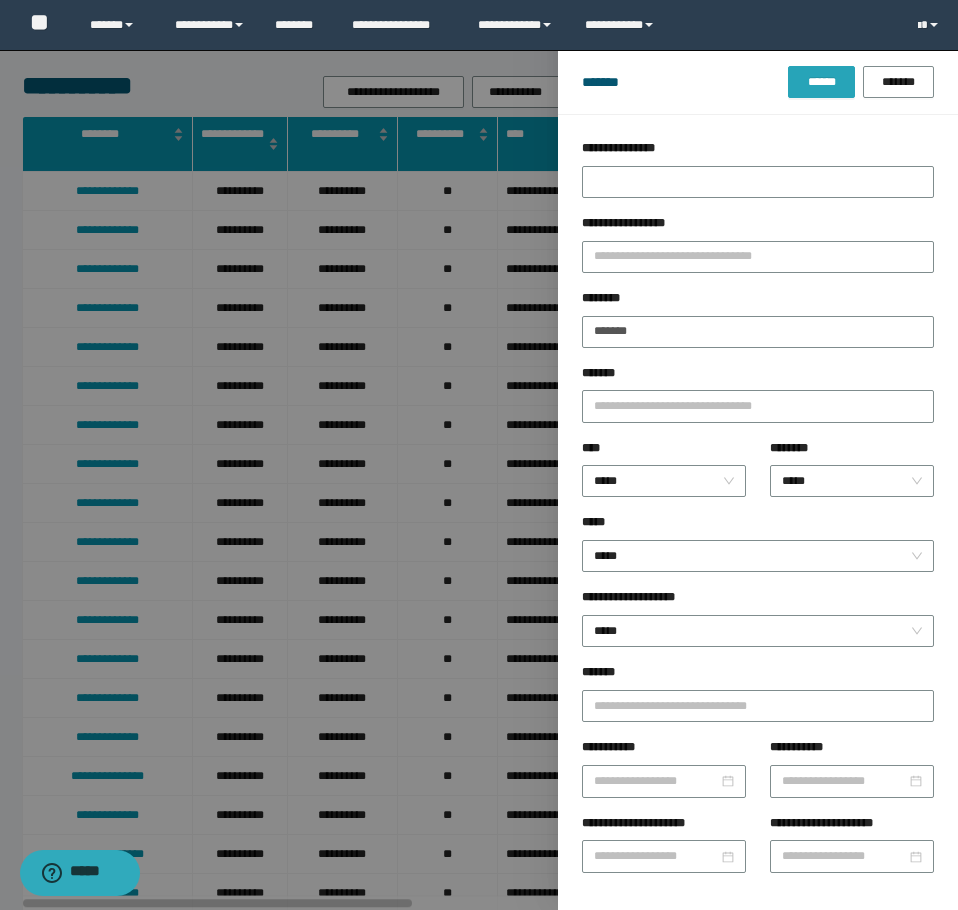 click on "******" at bounding box center [821, 82] 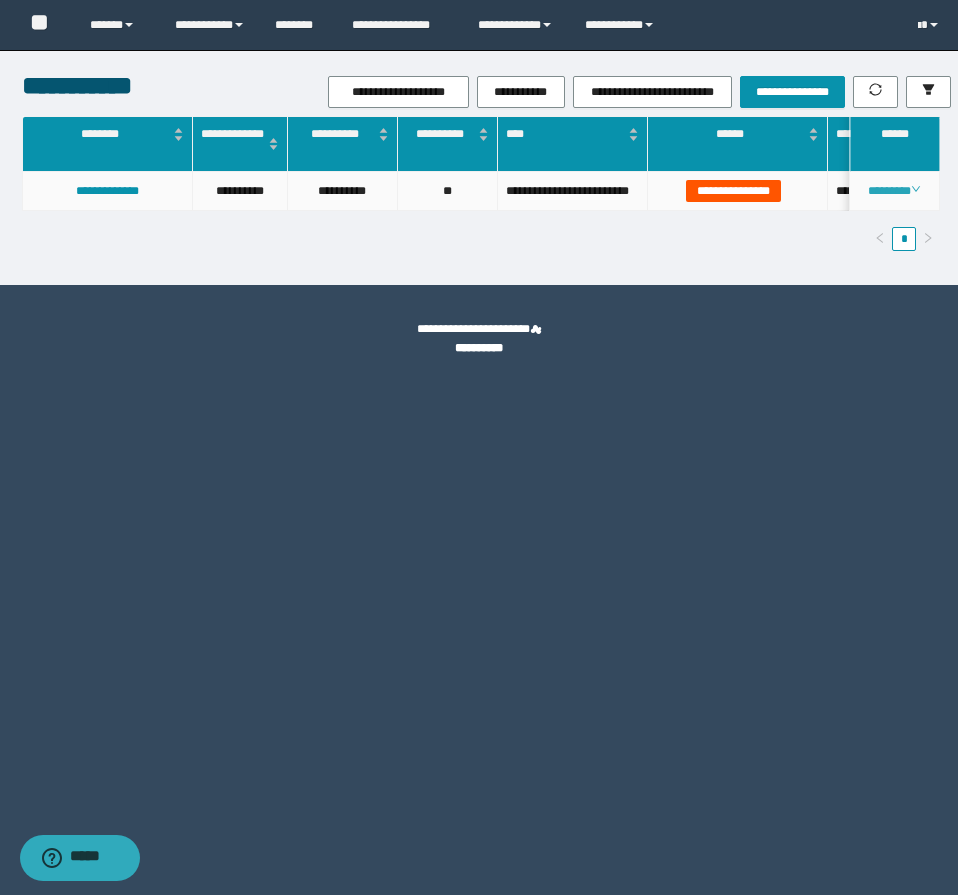 click on "********" at bounding box center [894, 191] 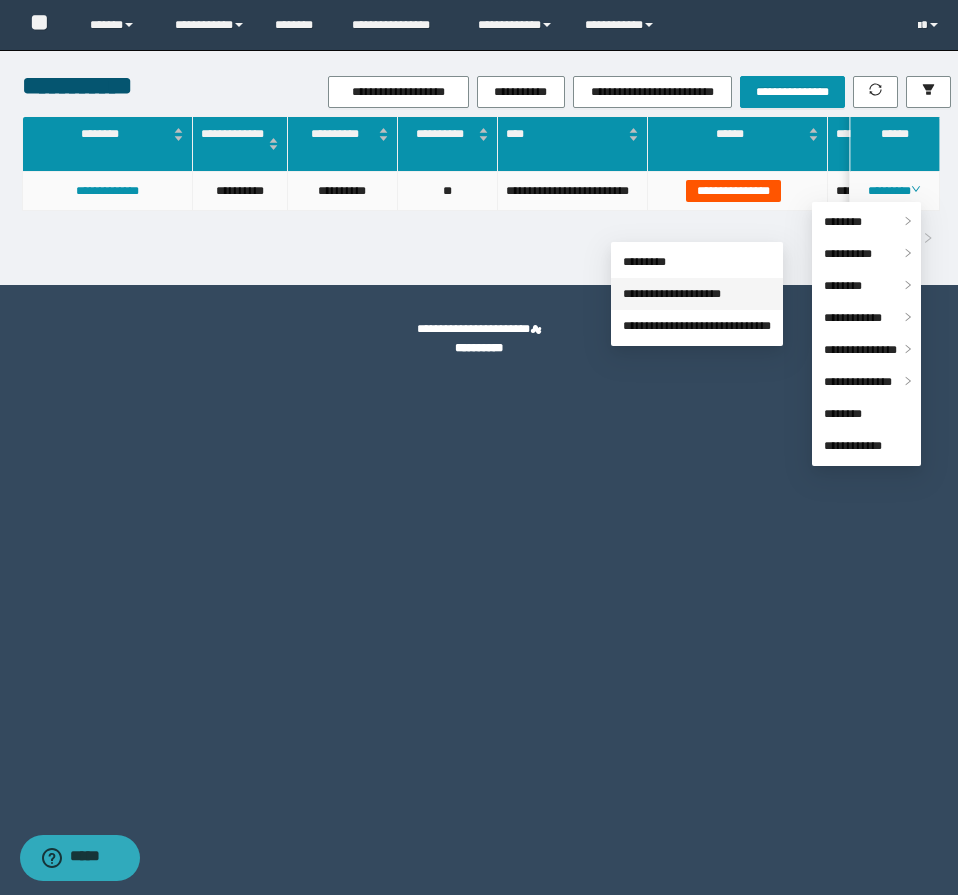 click on "**********" at bounding box center (672, 294) 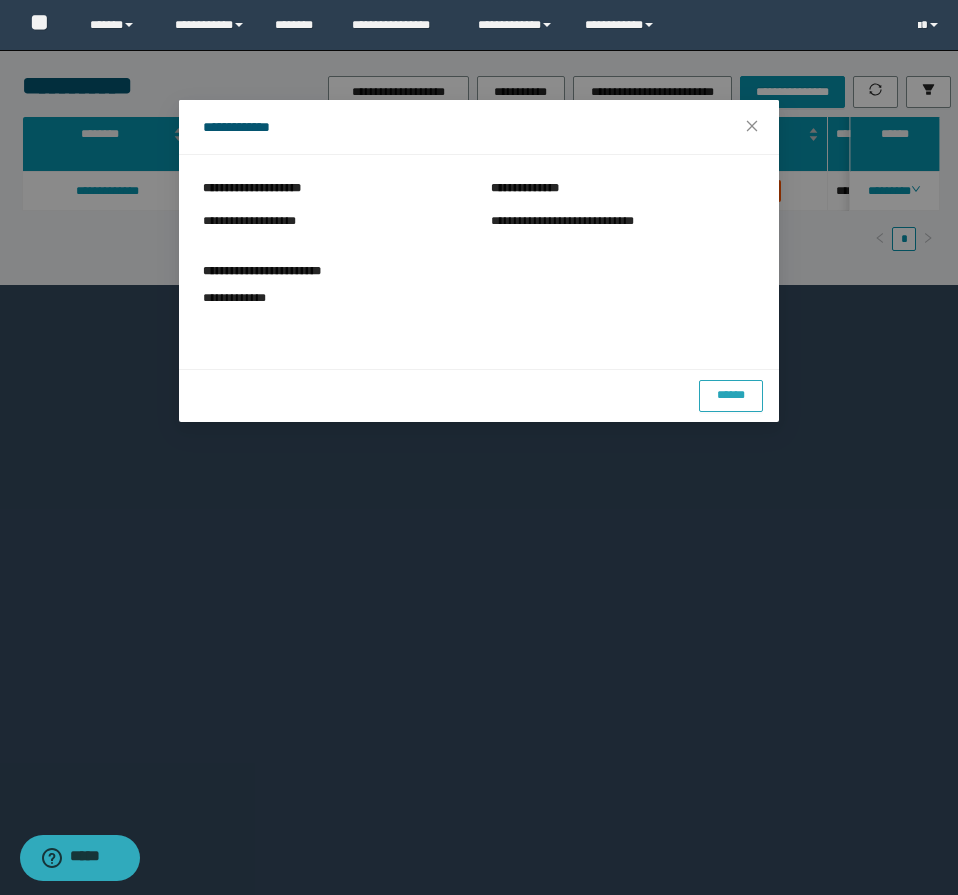 click on "******" at bounding box center (731, 395) 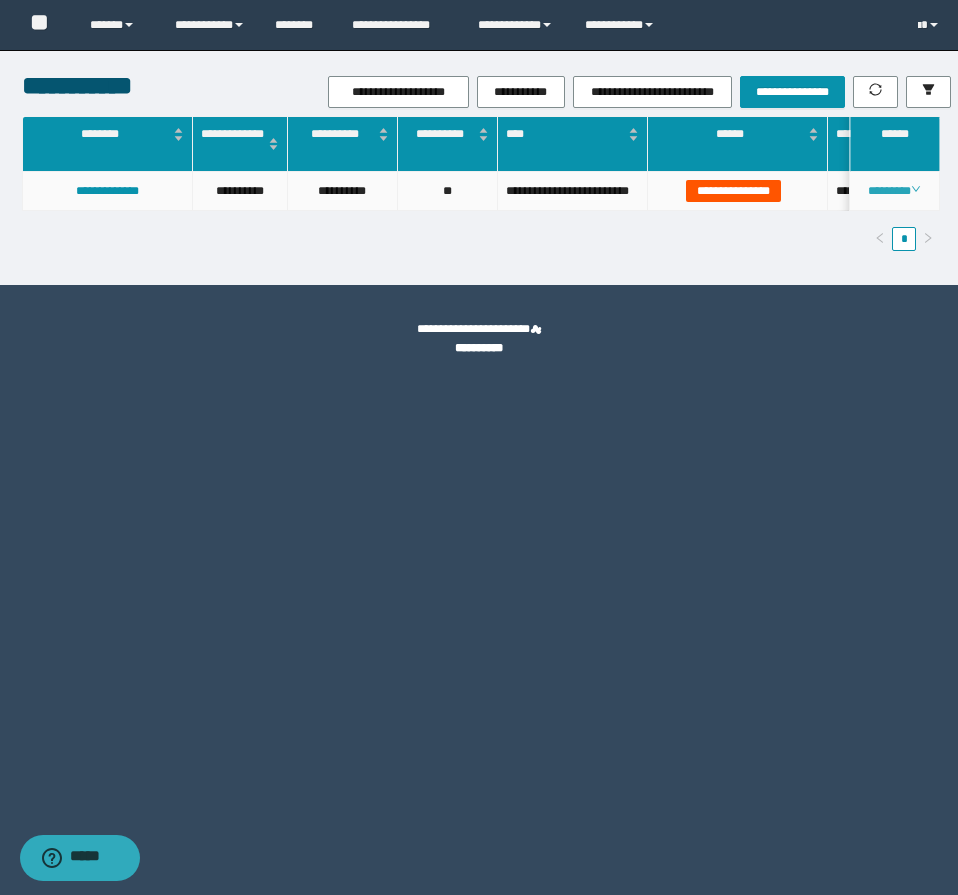 click on "********" at bounding box center (894, 191) 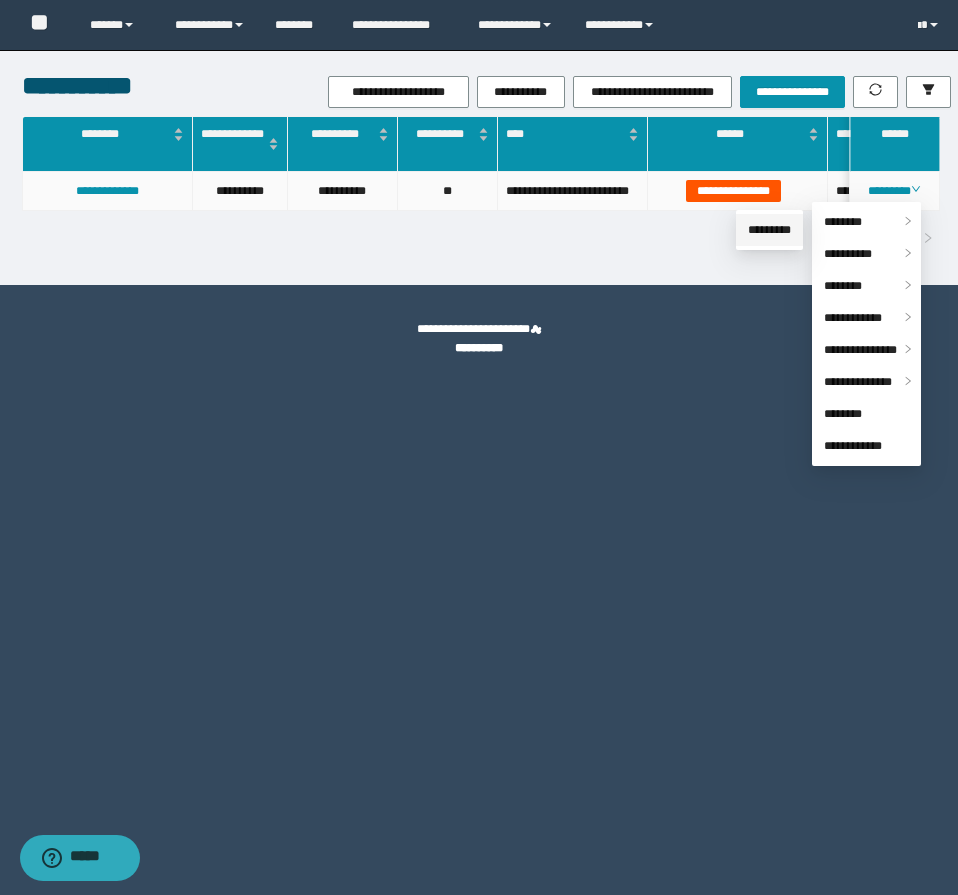 click on "*********" at bounding box center (769, 230) 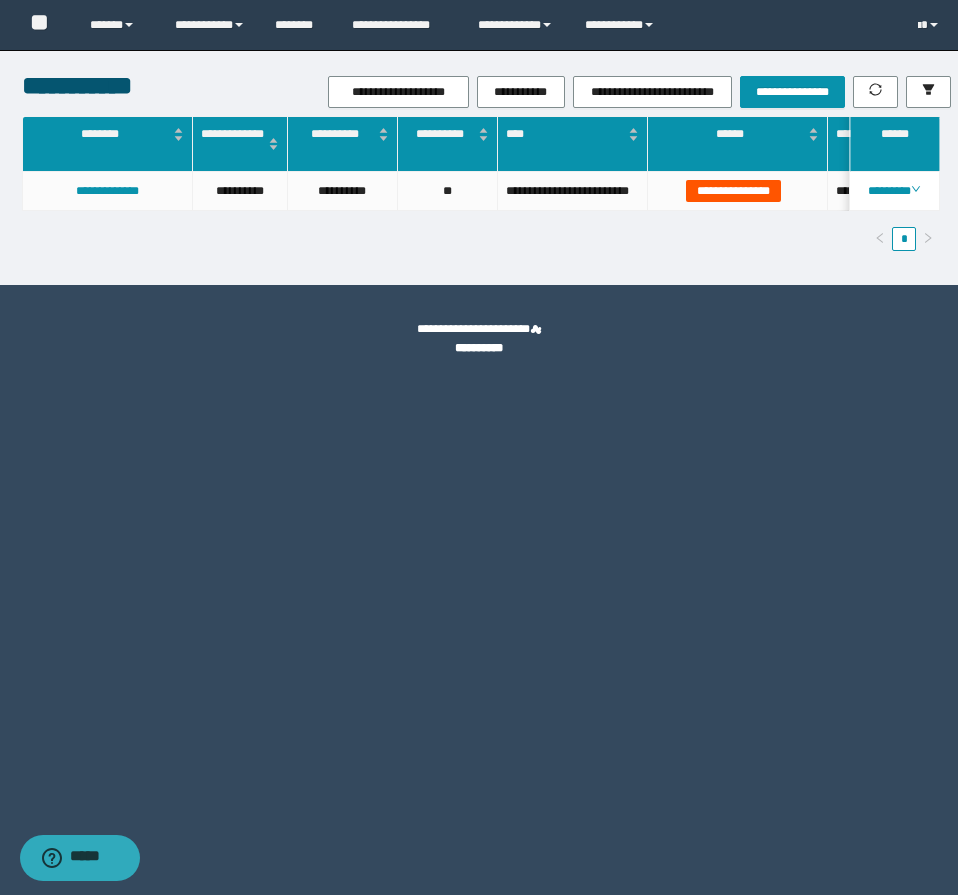click on "**********" at bounding box center (479, 447) 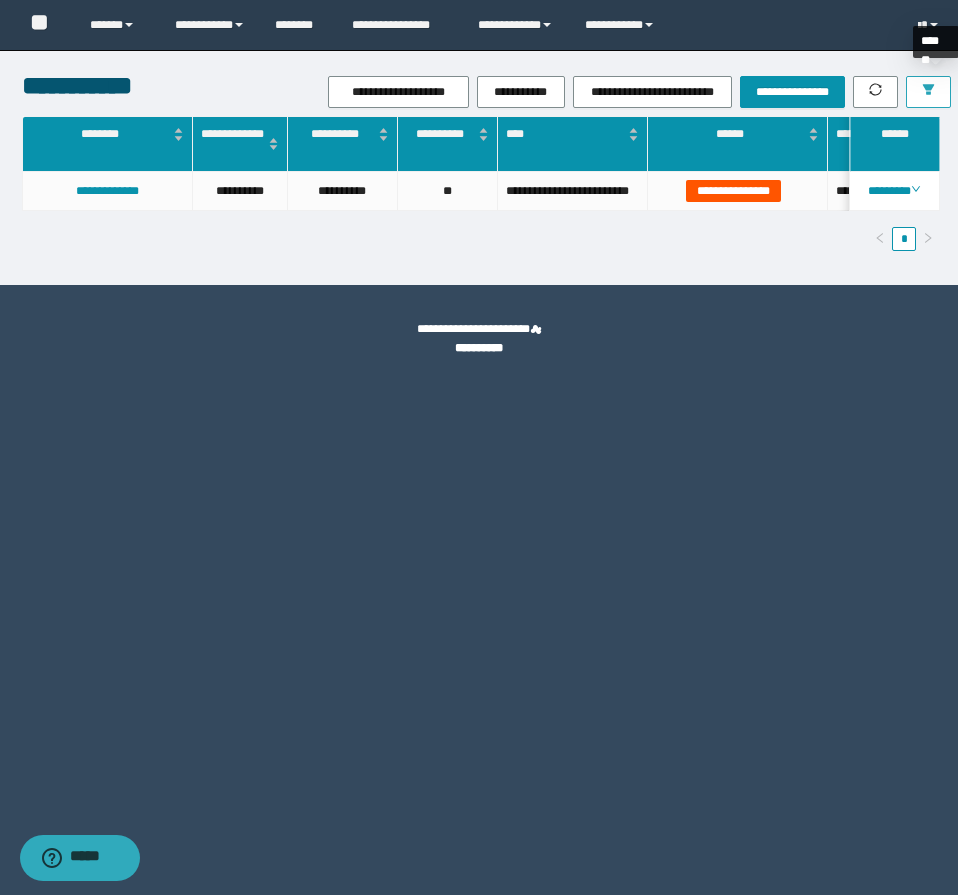 click at bounding box center [928, 92] 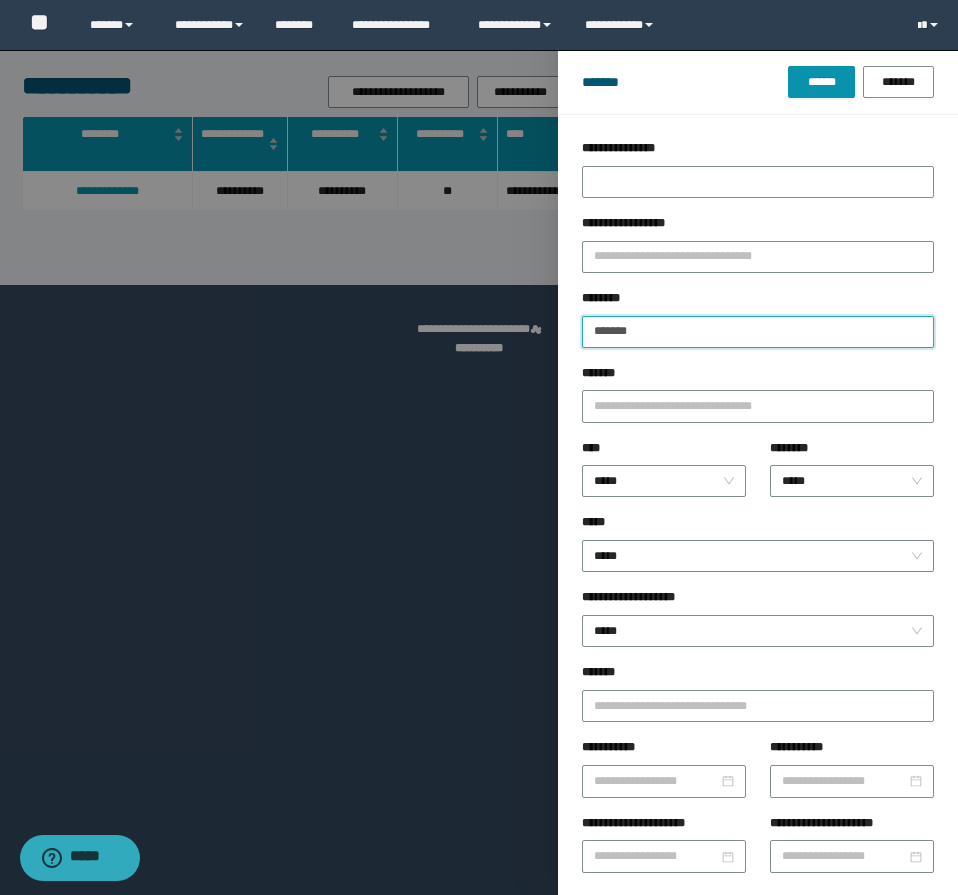click on "*******" at bounding box center (758, 332) 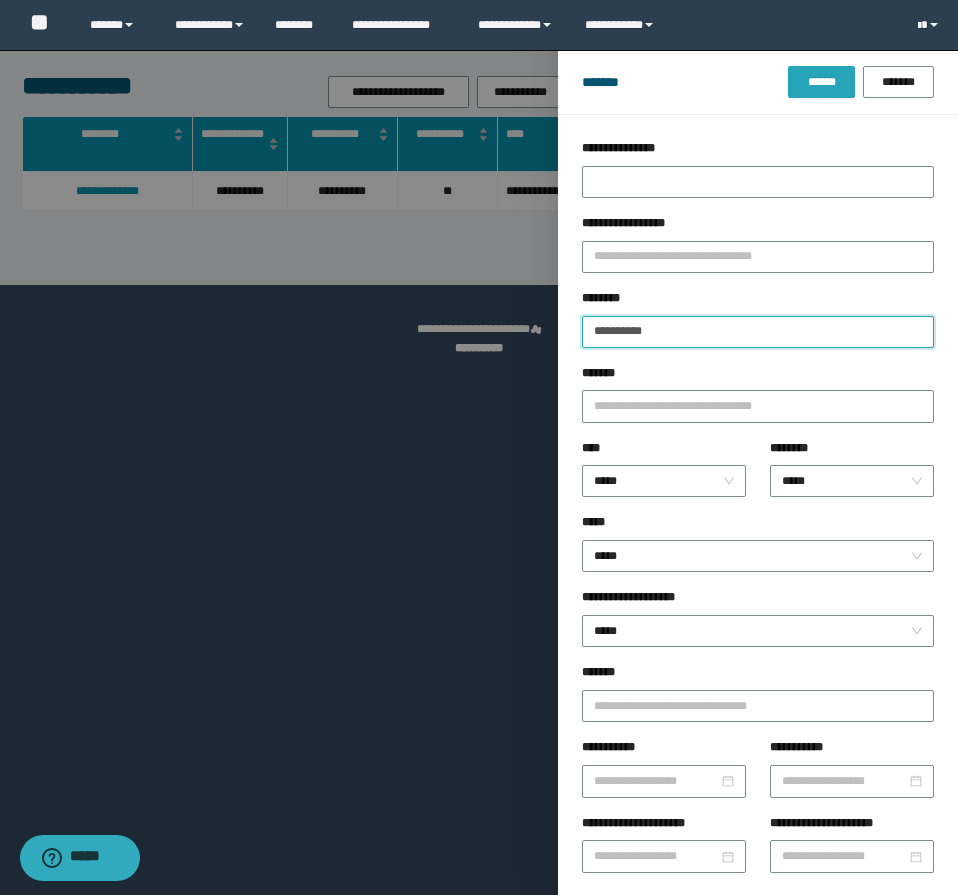 type on "**********" 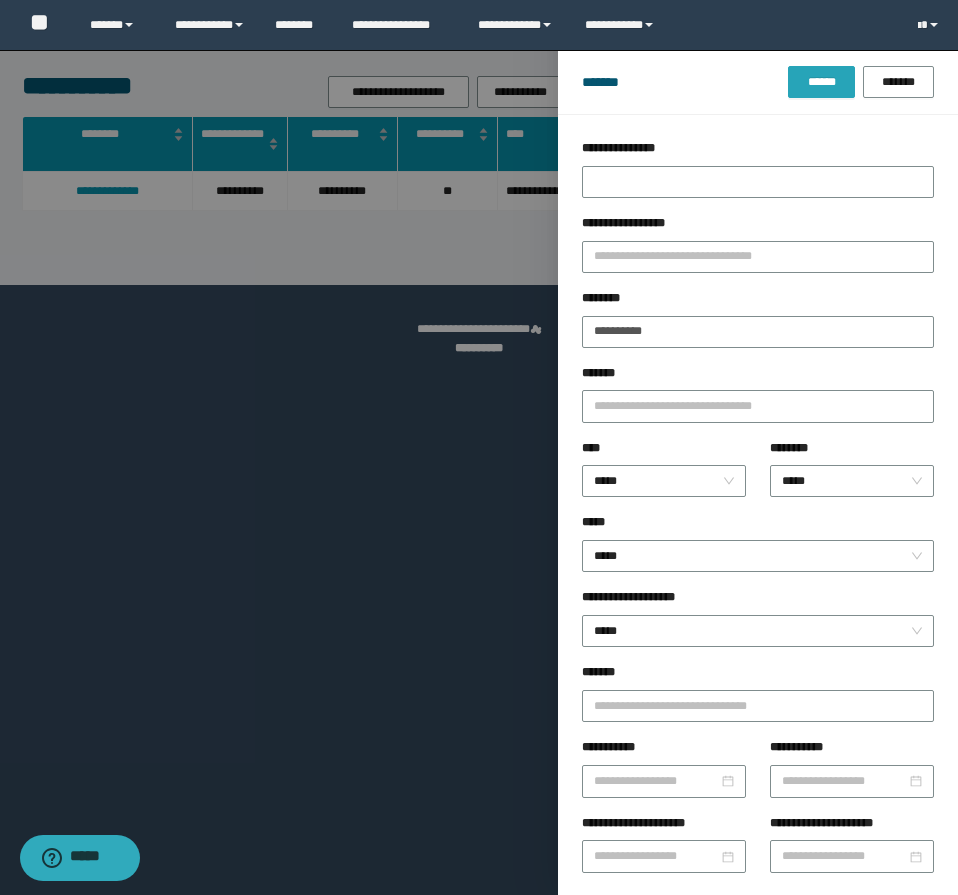click on "******" at bounding box center (821, 82) 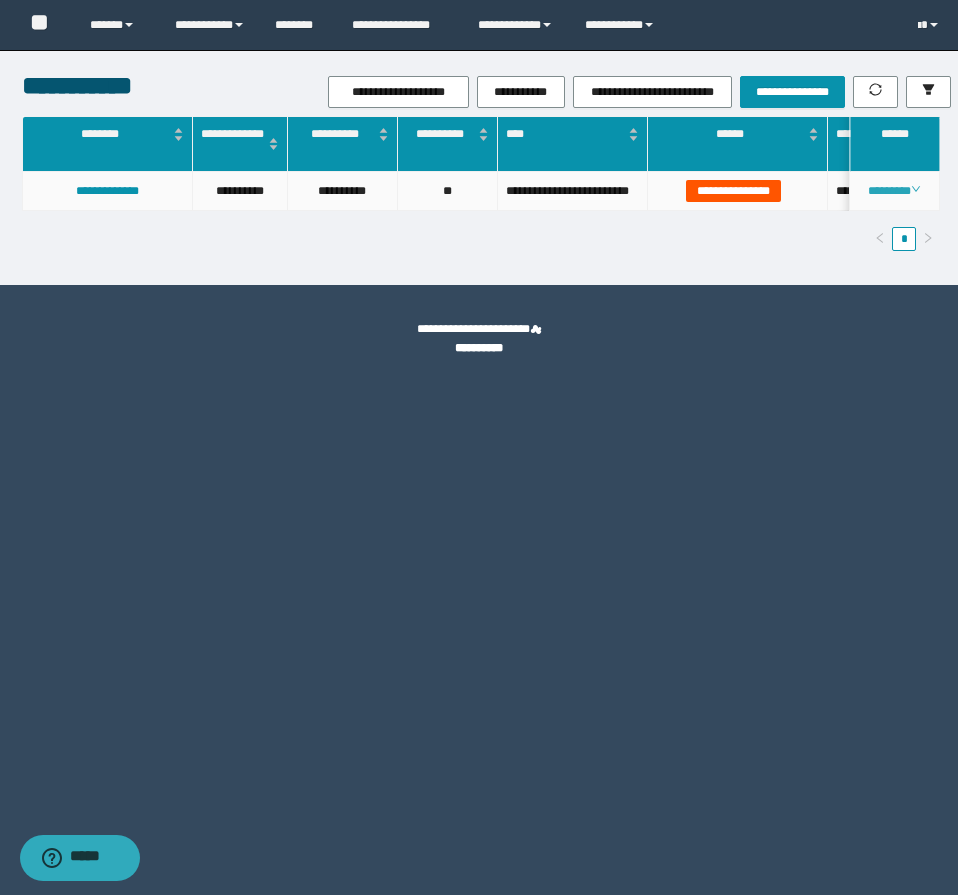 click on "********" at bounding box center [894, 191] 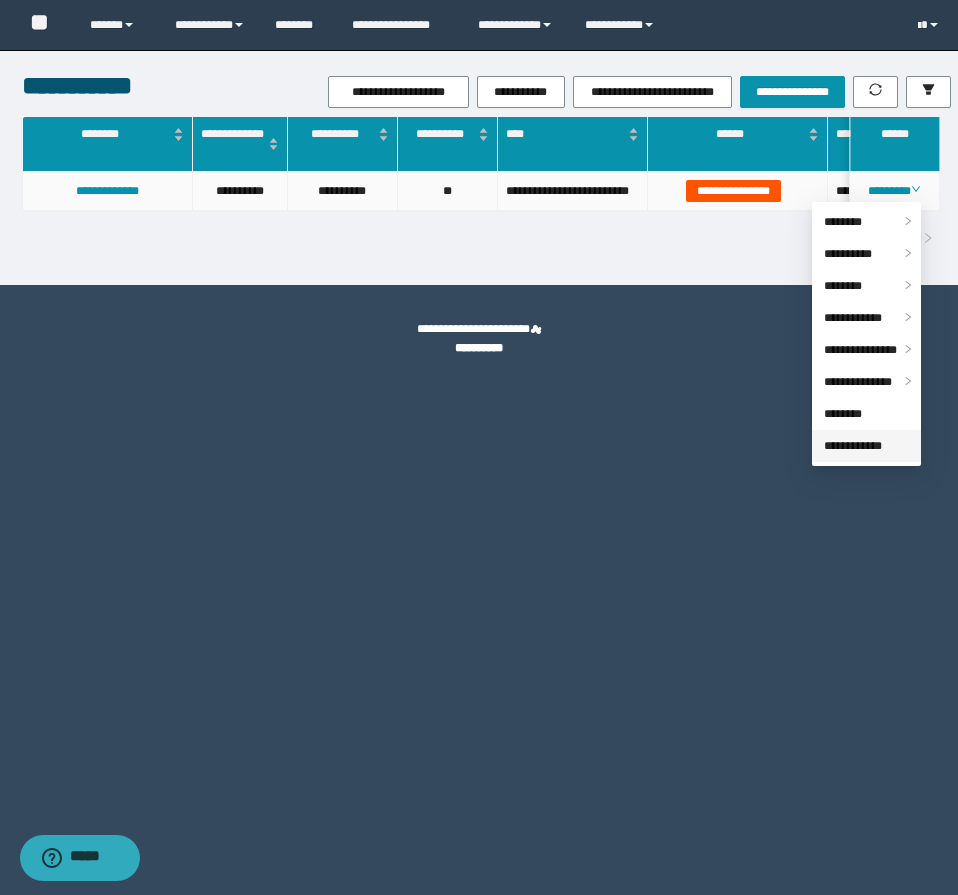 click on "**********" at bounding box center [853, 446] 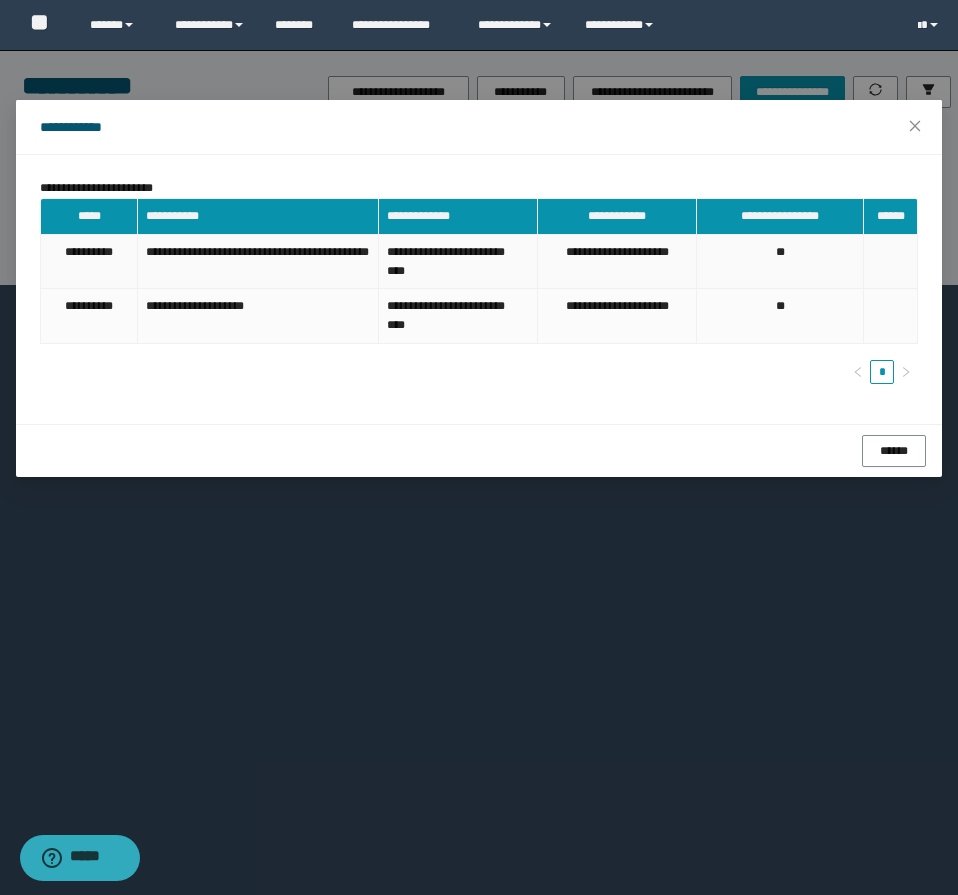 click on "**" at bounding box center [780, 262] 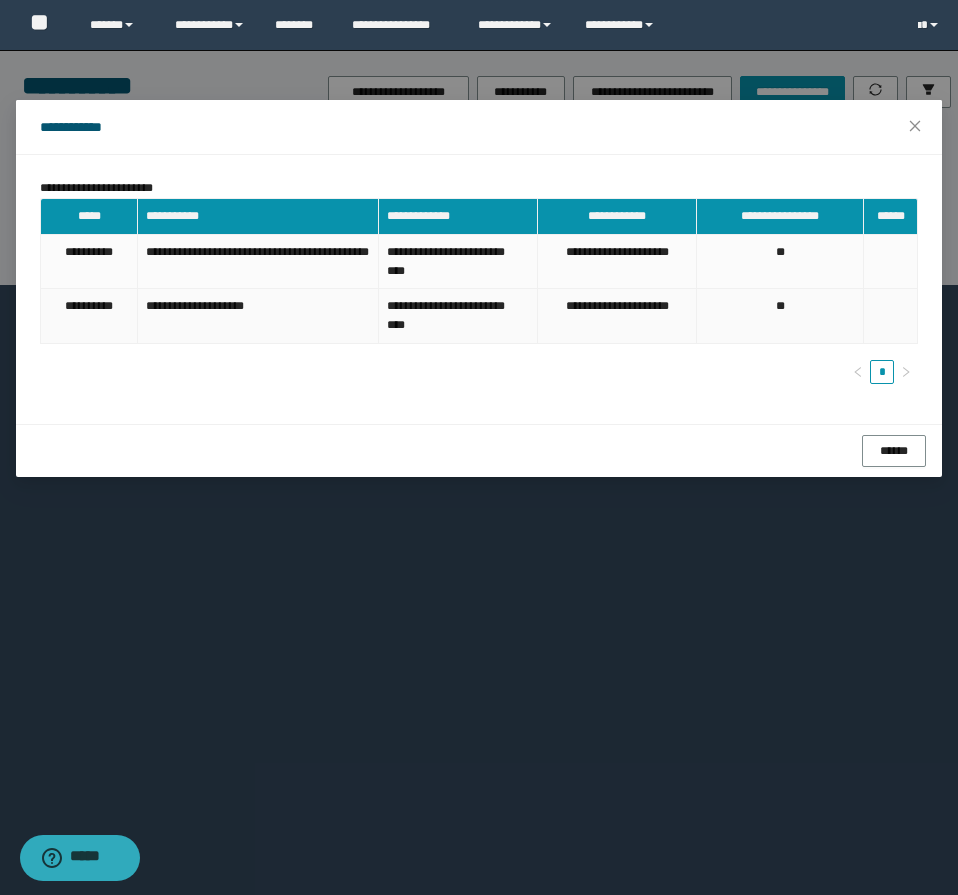 click on "**" at bounding box center (780, 306) 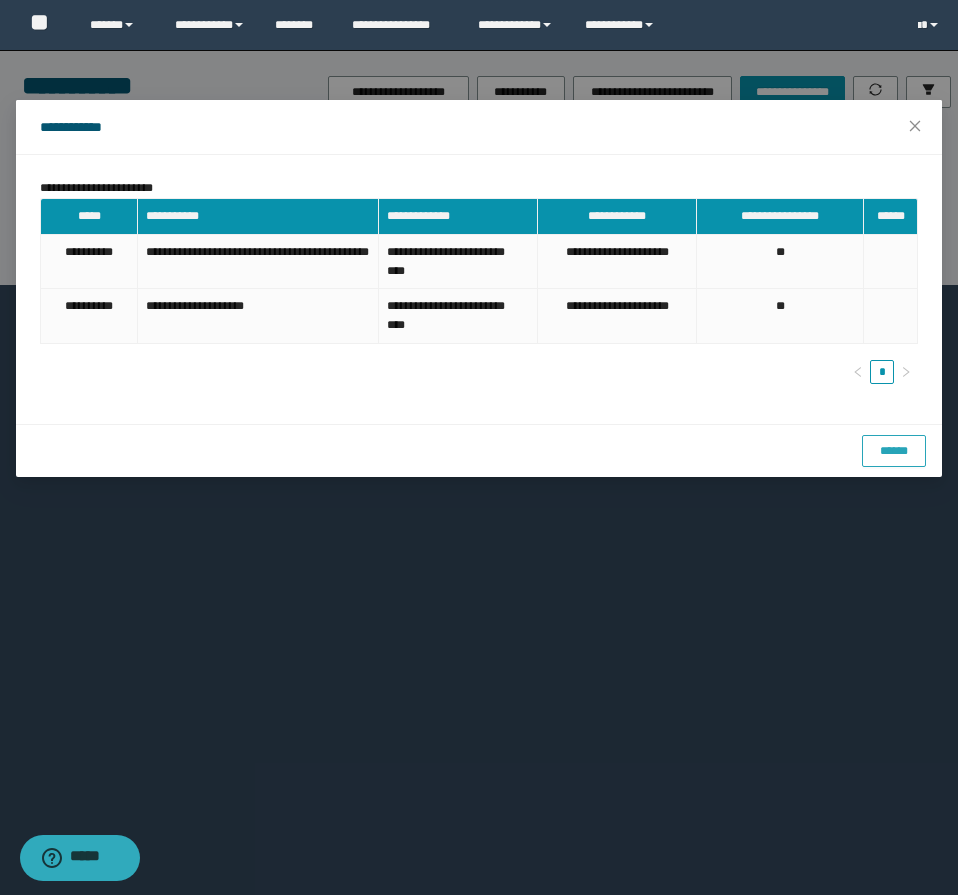 click on "******" at bounding box center (894, 451) 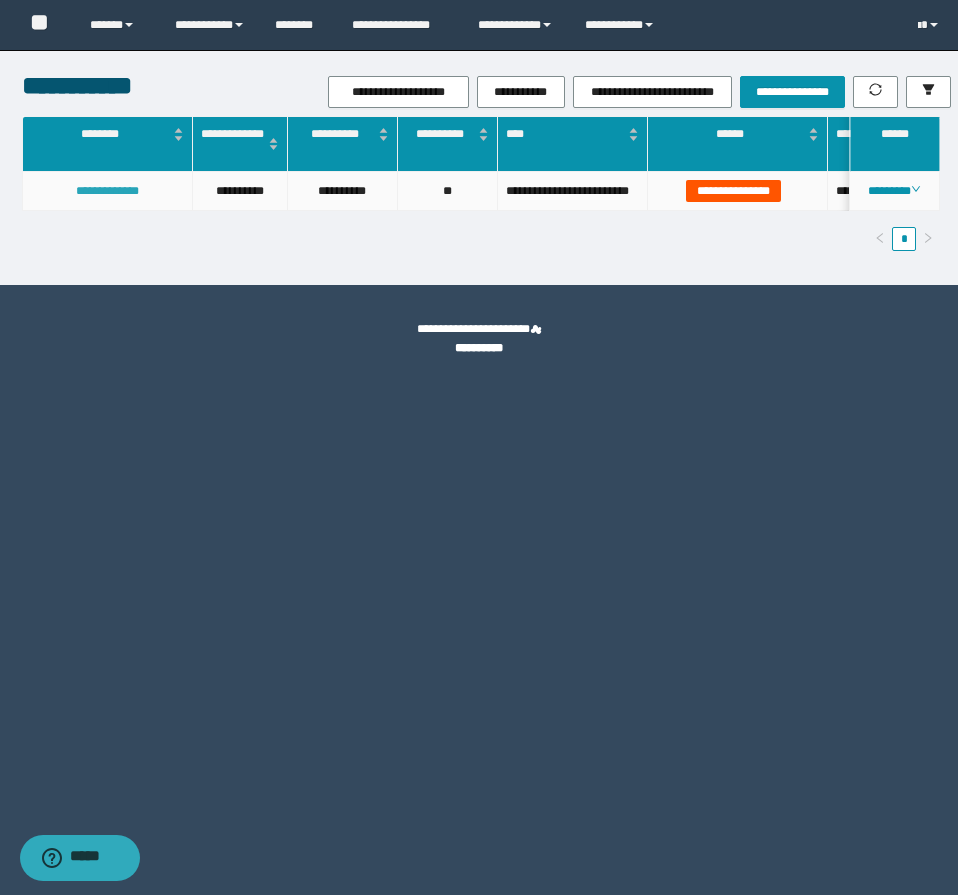 click on "**********" at bounding box center (107, 191) 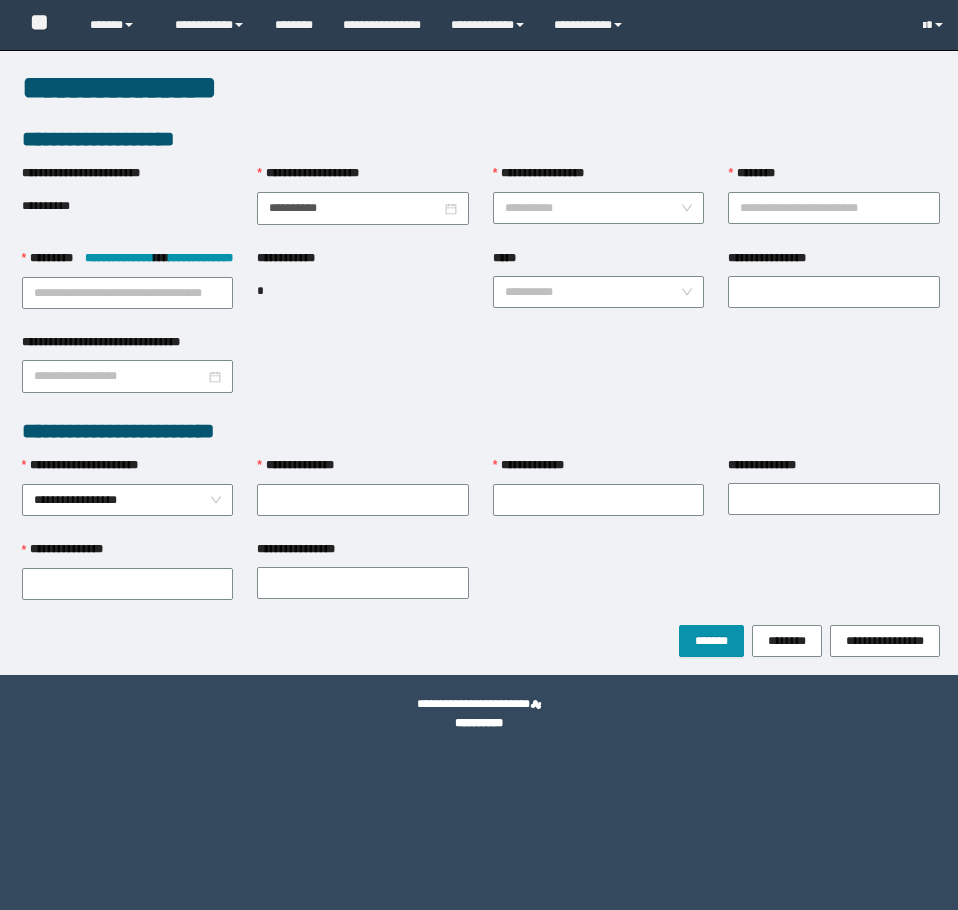 scroll, scrollTop: 0, scrollLeft: 0, axis: both 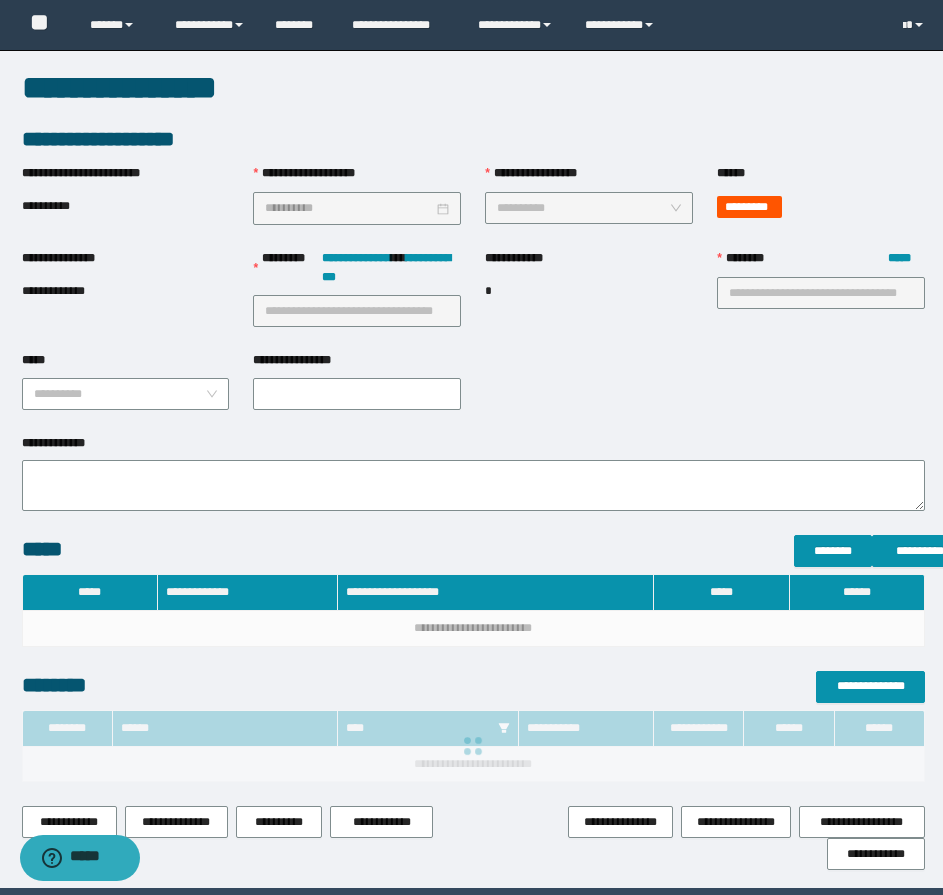 type on "**********" 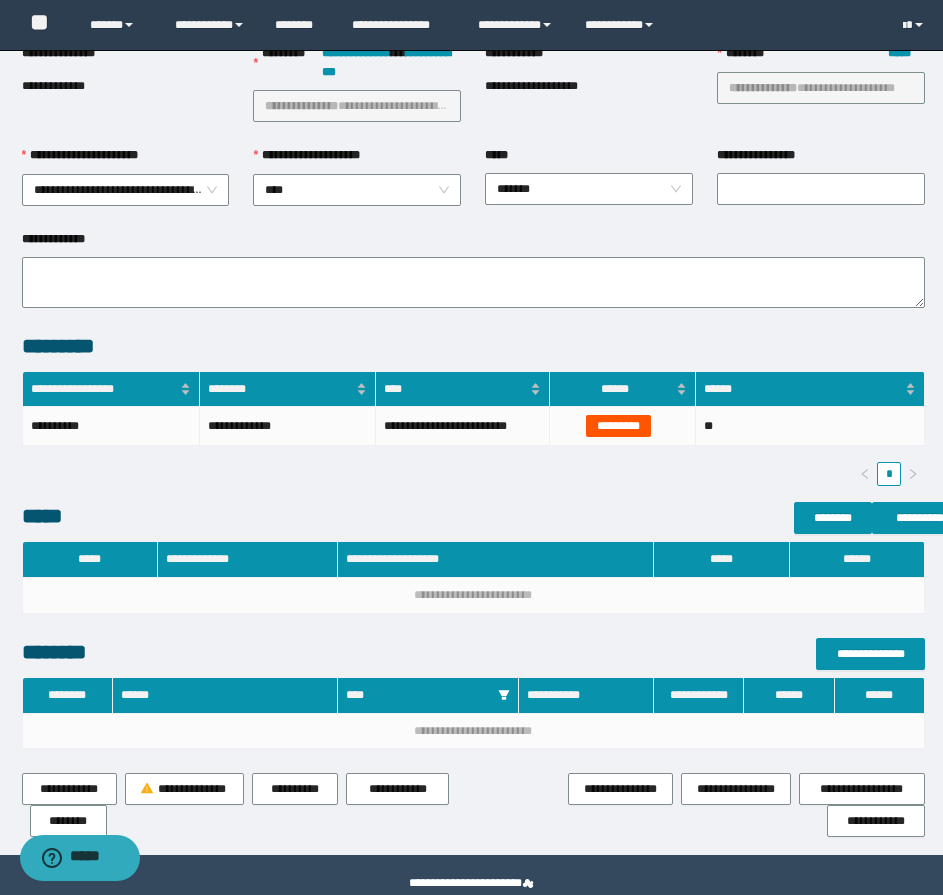 scroll, scrollTop: 241, scrollLeft: 0, axis: vertical 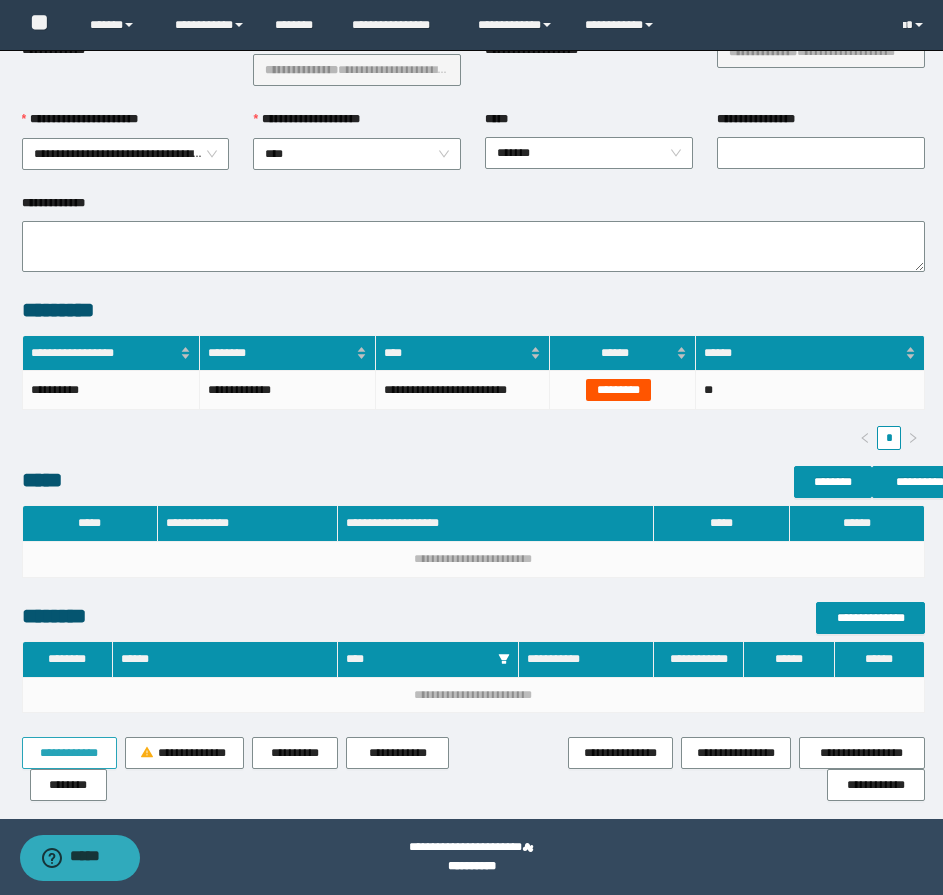click on "**********" at bounding box center (69, 753) 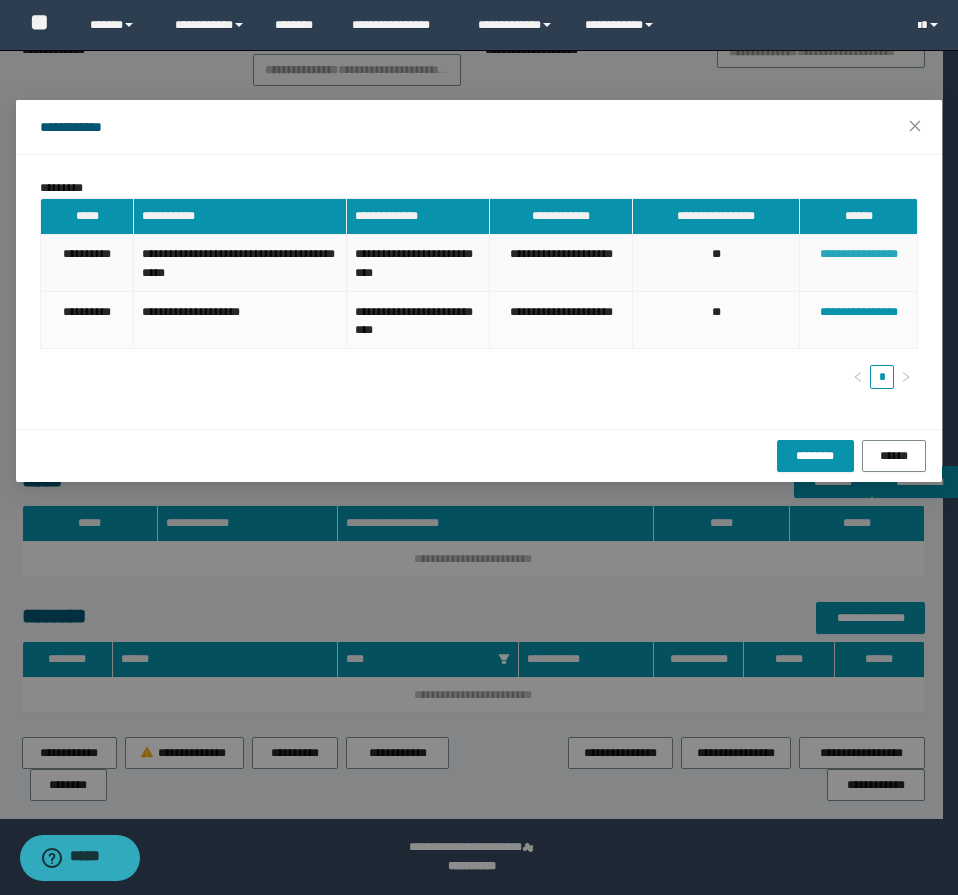 click on "**********" at bounding box center (858, 254) 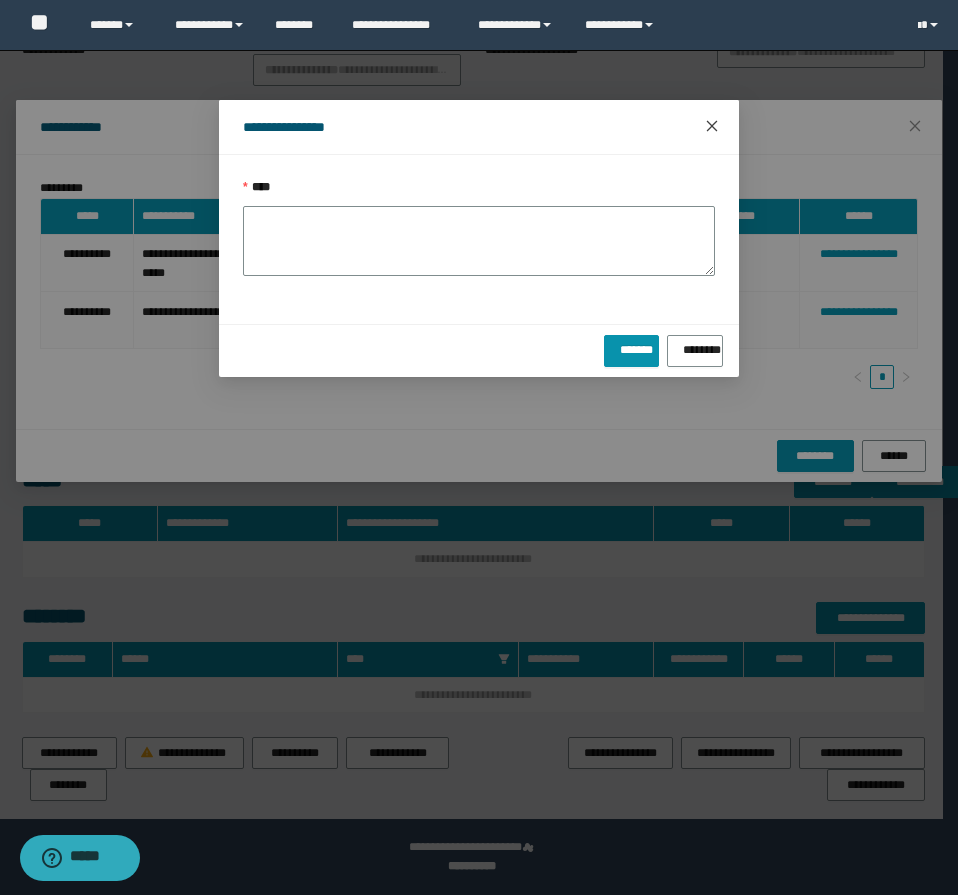 click 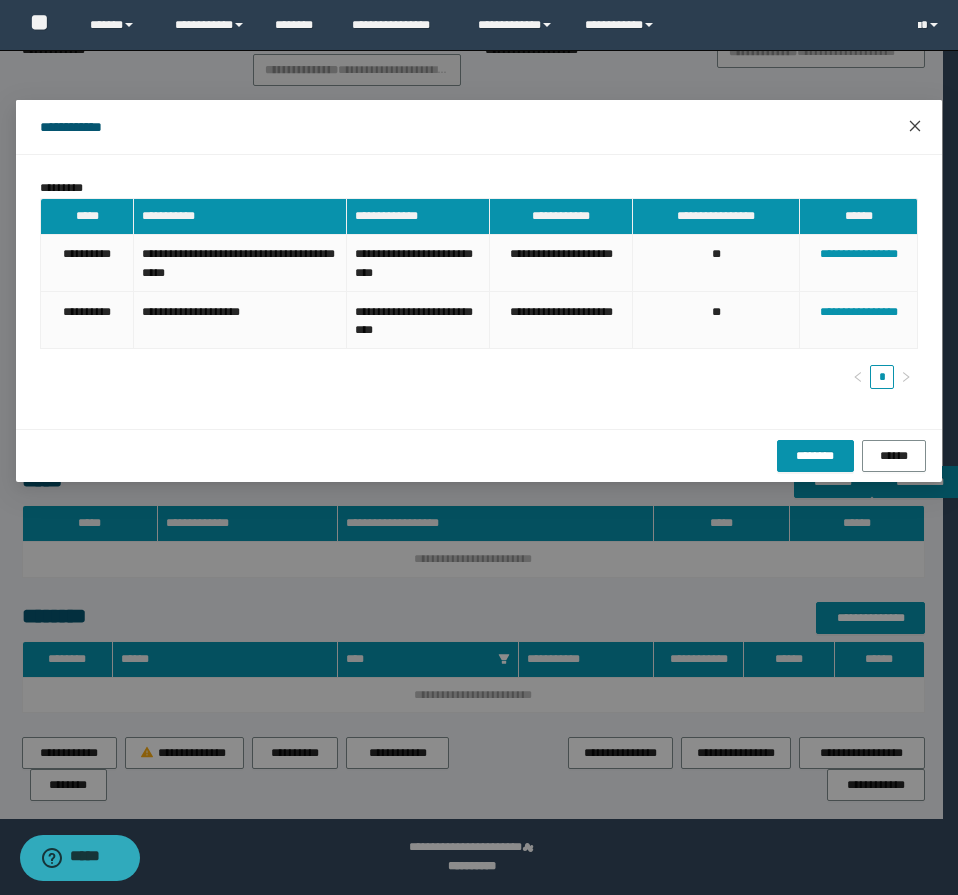click 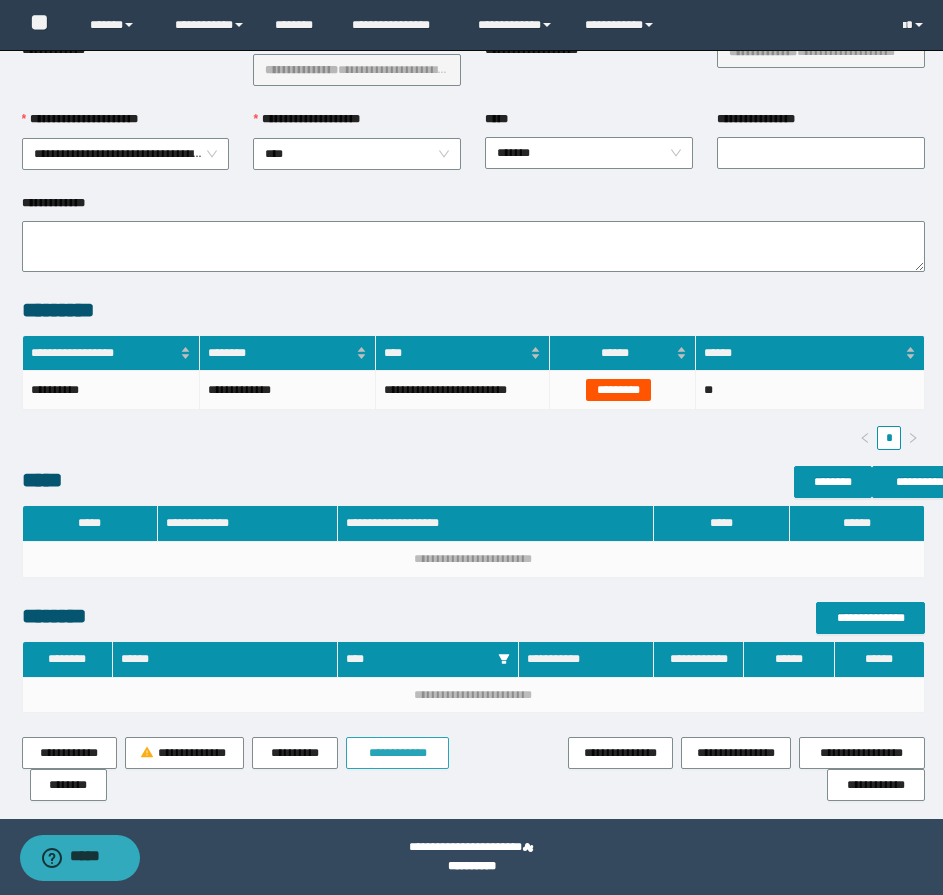 click on "**********" at bounding box center [397, 753] 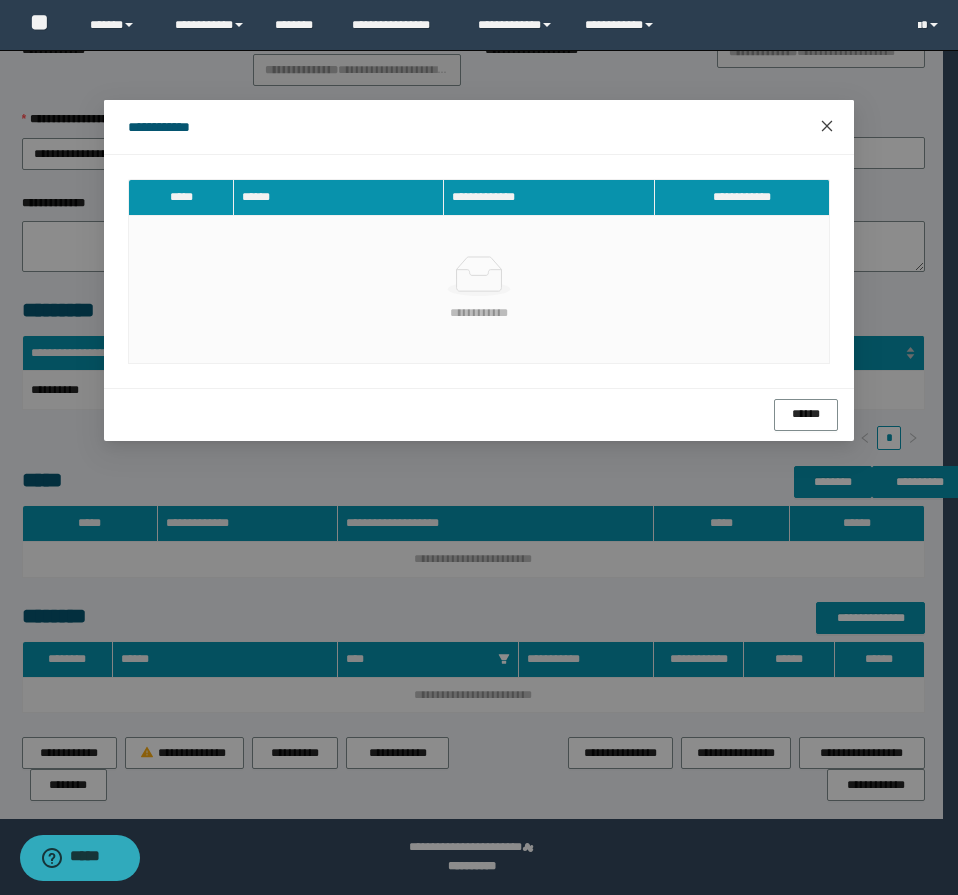 click at bounding box center (827, 127) 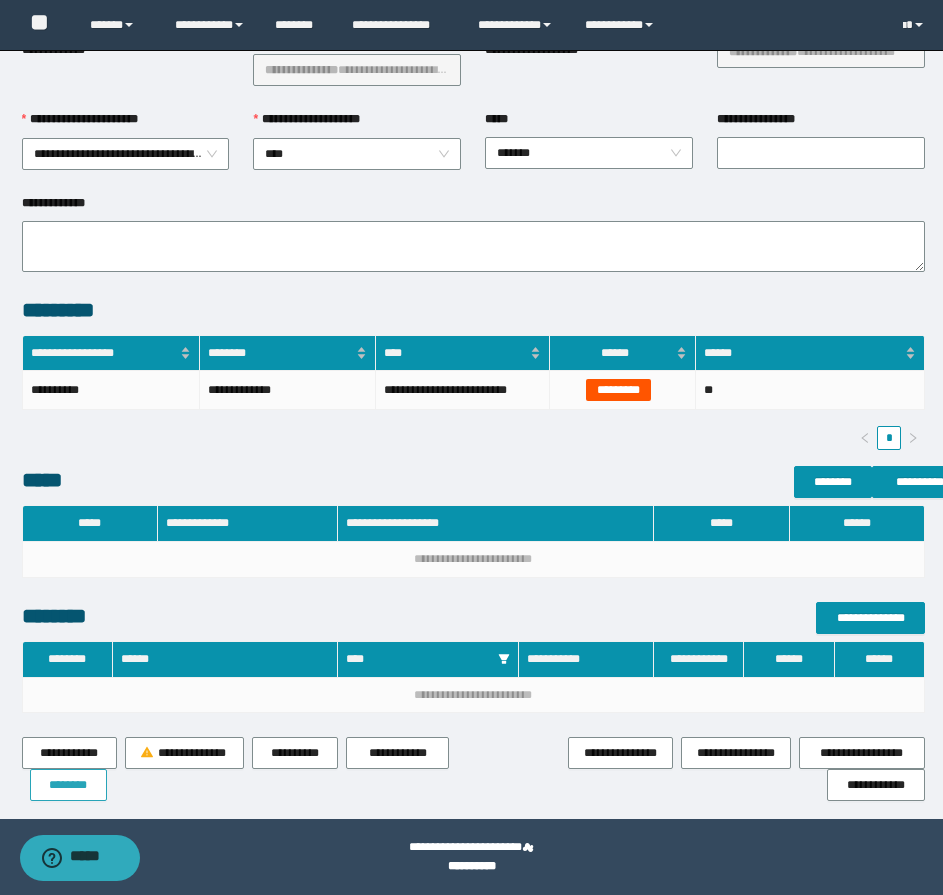 click on "********" at bounding box center [68, 785] 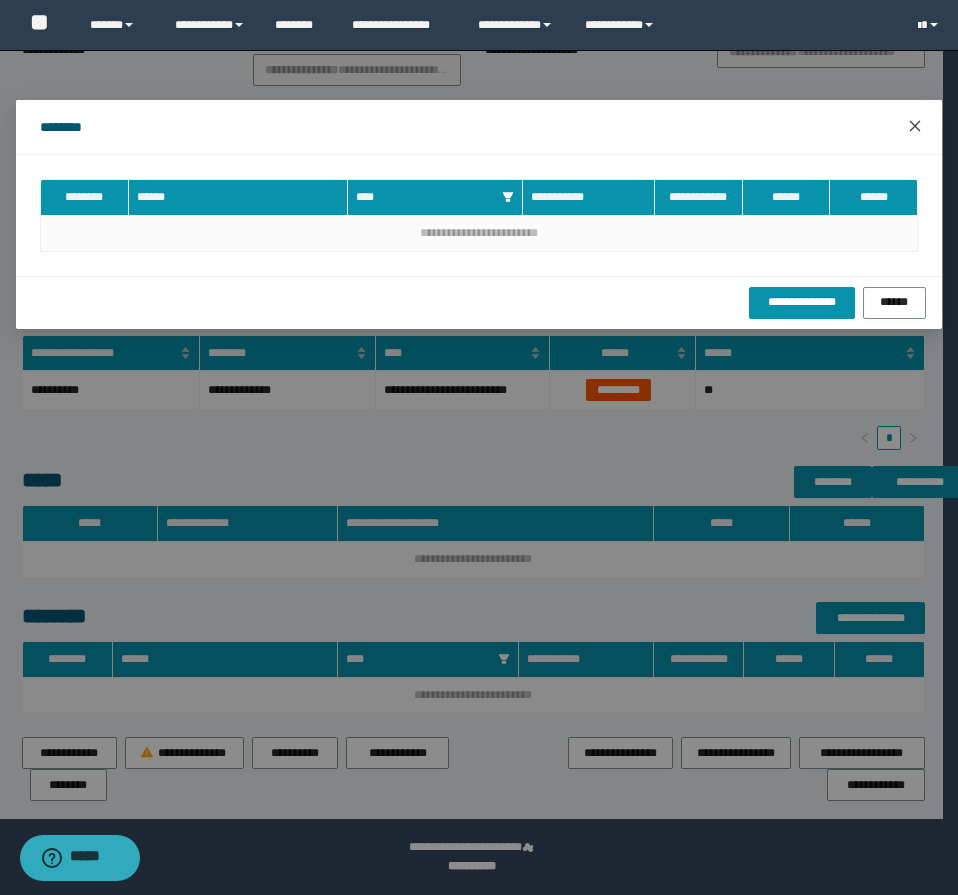 click 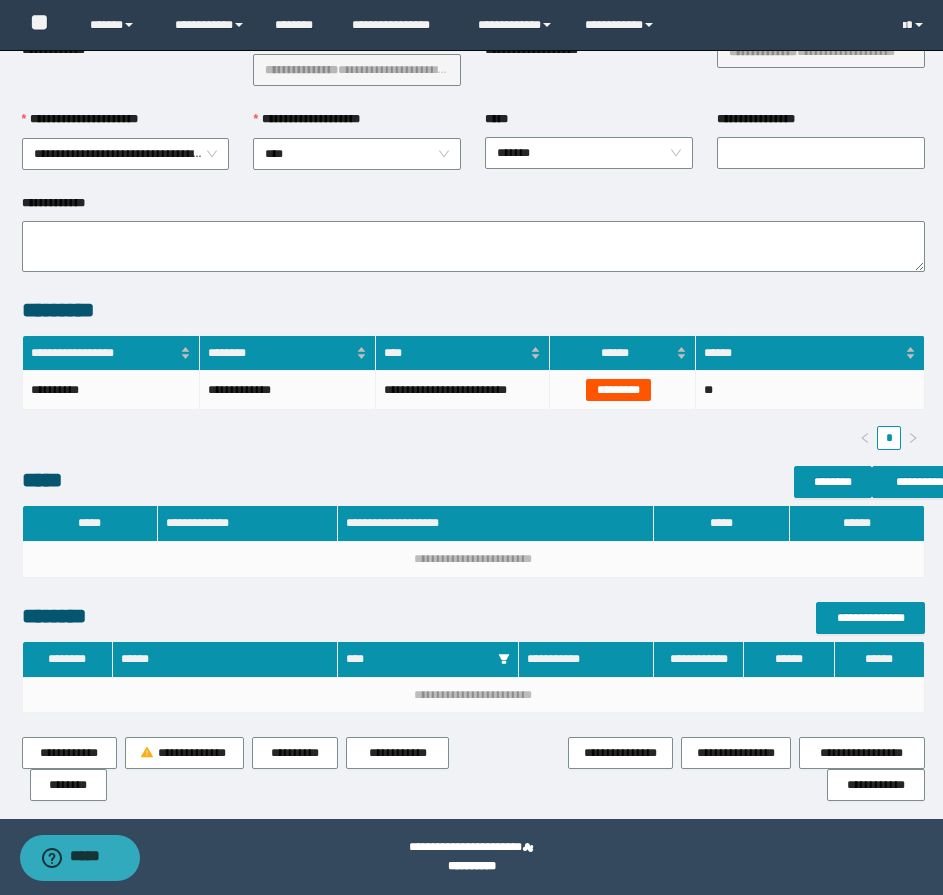 click on "*****" at bounding box center [396, 480] 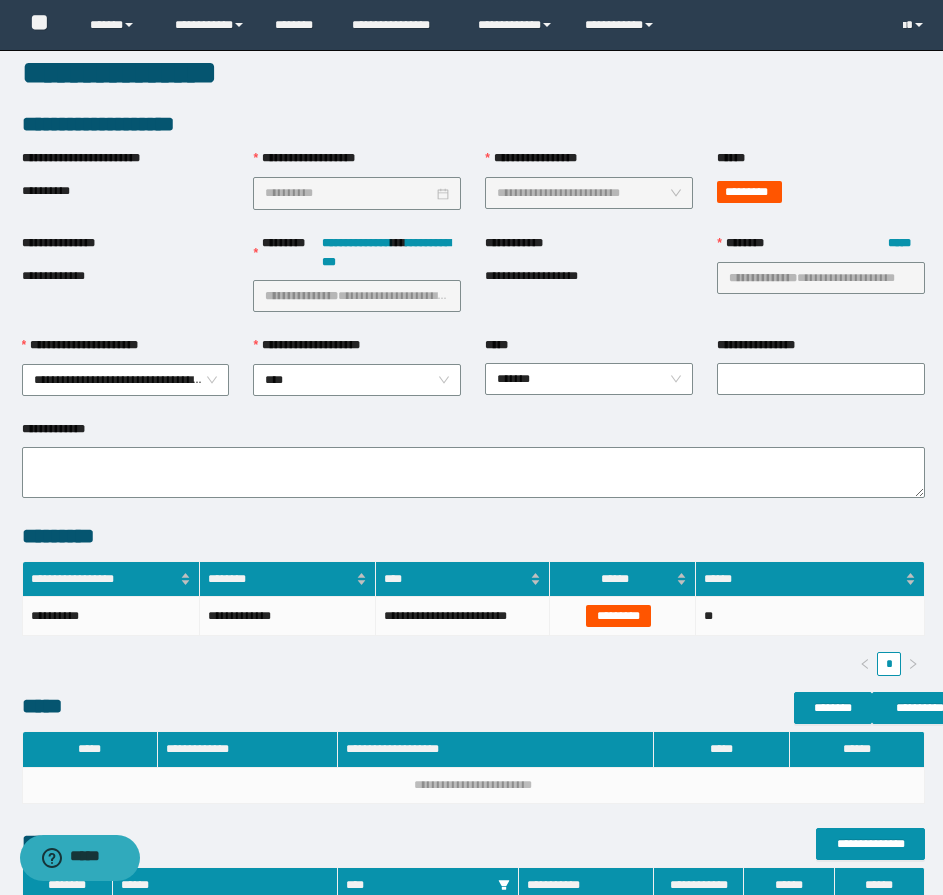 scroll, scrollTop: 0, scrollLeft: 0, axis: both 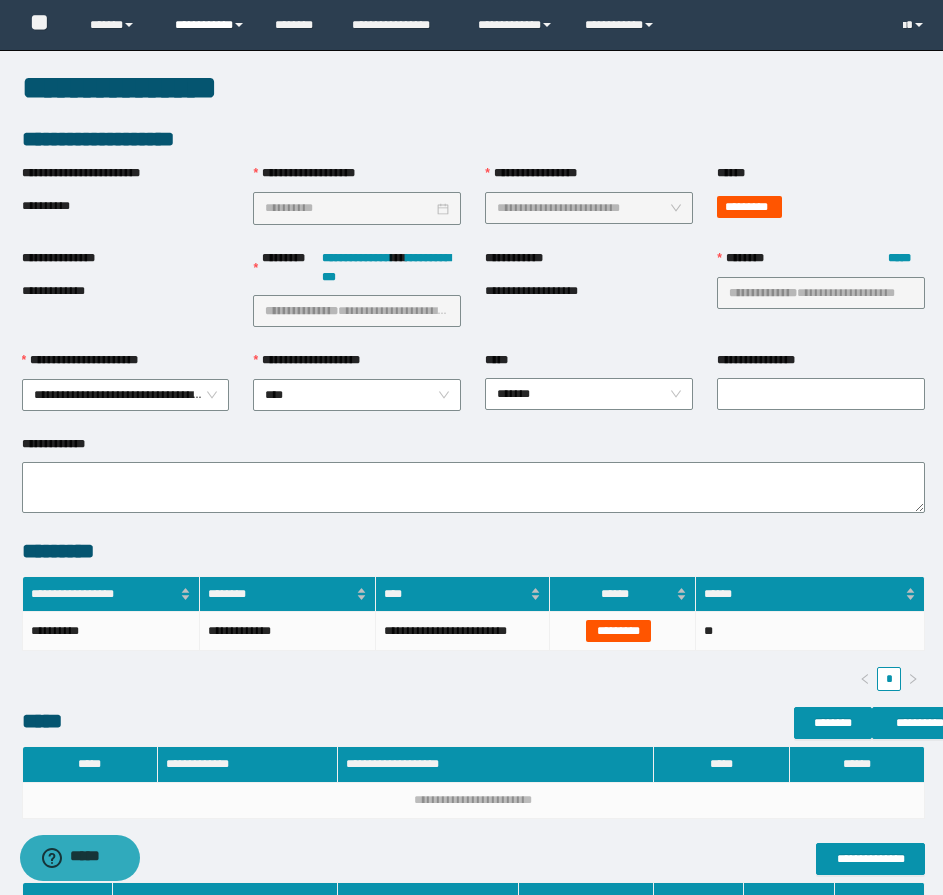 click on "**********" at bounding box center (210, 25) 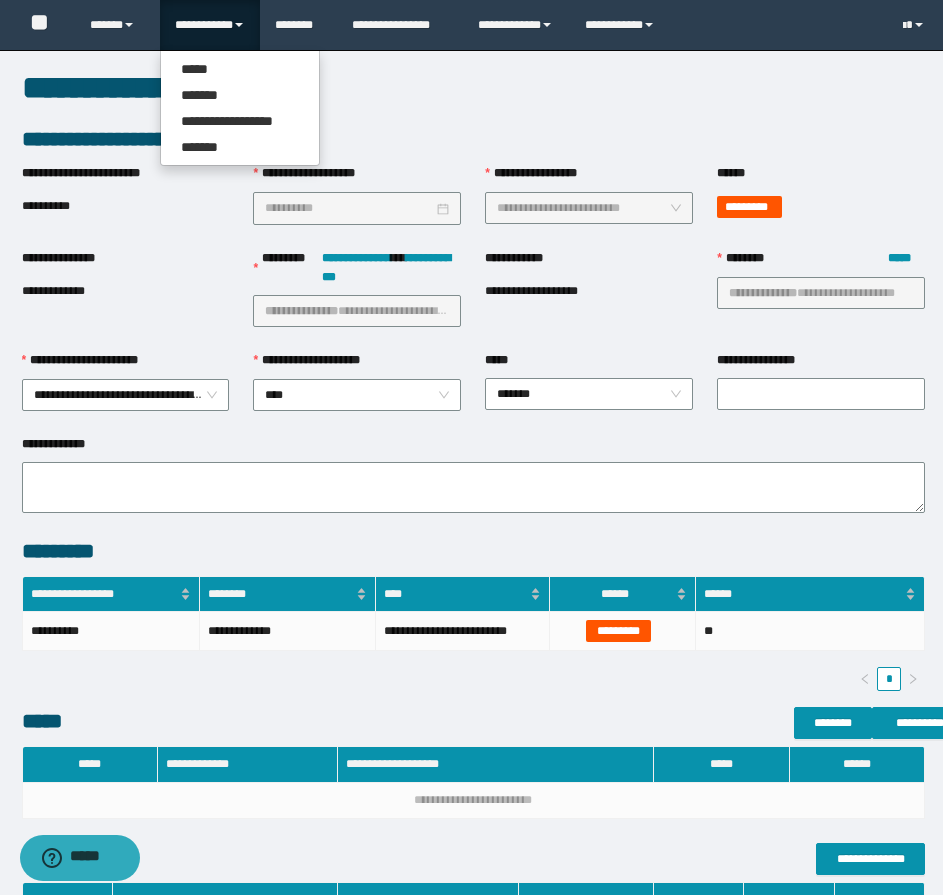 click on "**********" at bounding box center (473, 555) 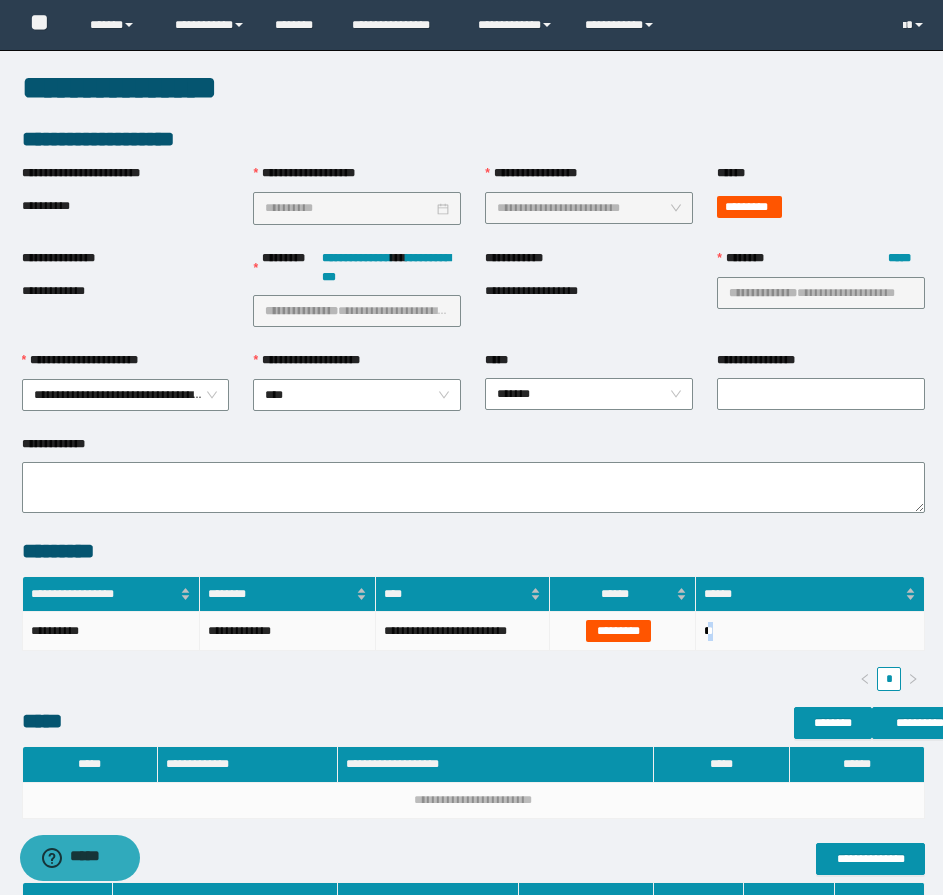 click on "**" at bounding box center [810, 631] 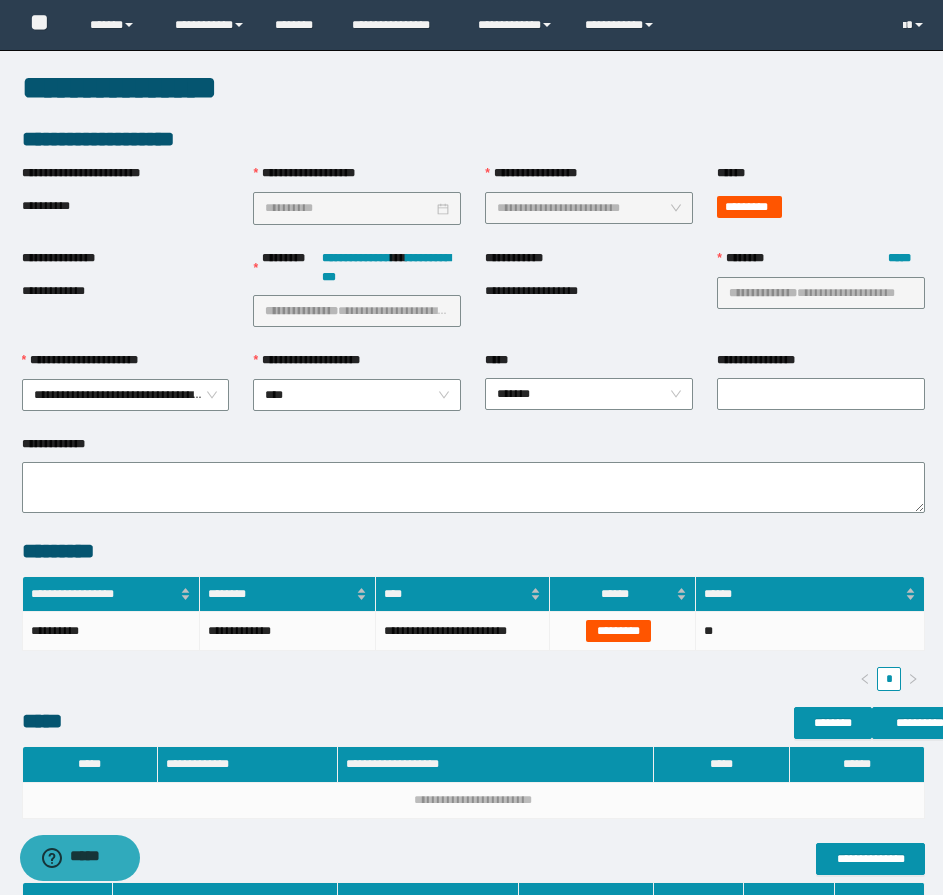 click on "*********" at bounding box center (821, 207) 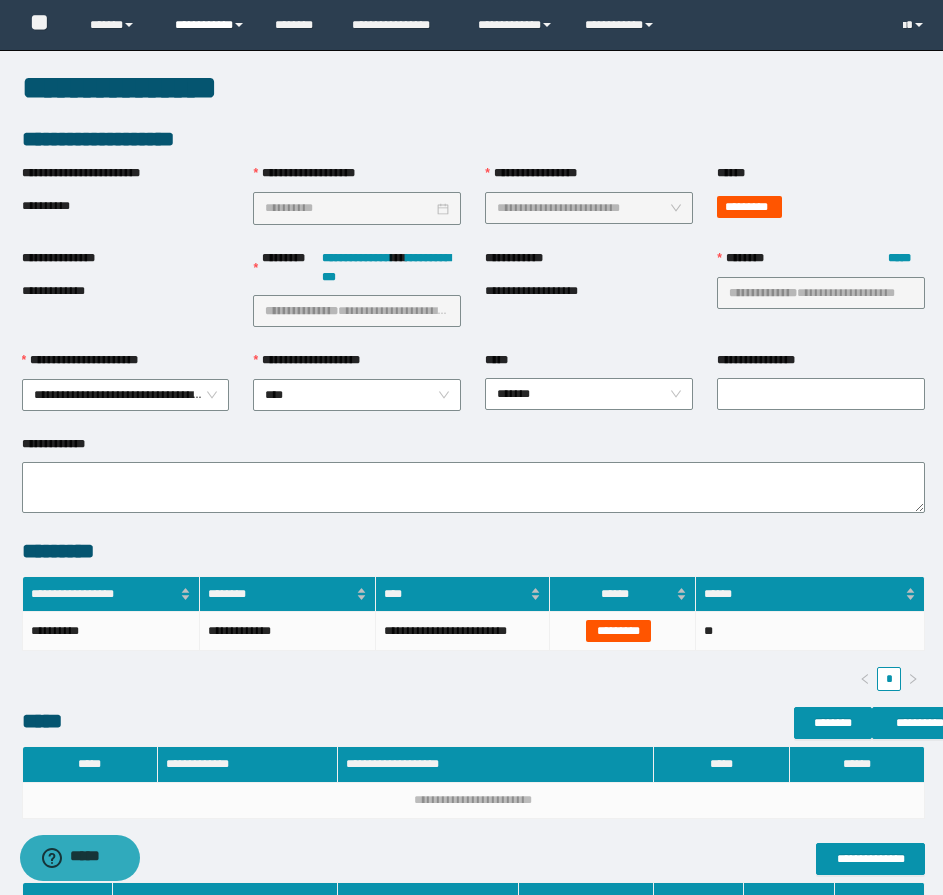 click on "**********" at bounding box center (210, 25) 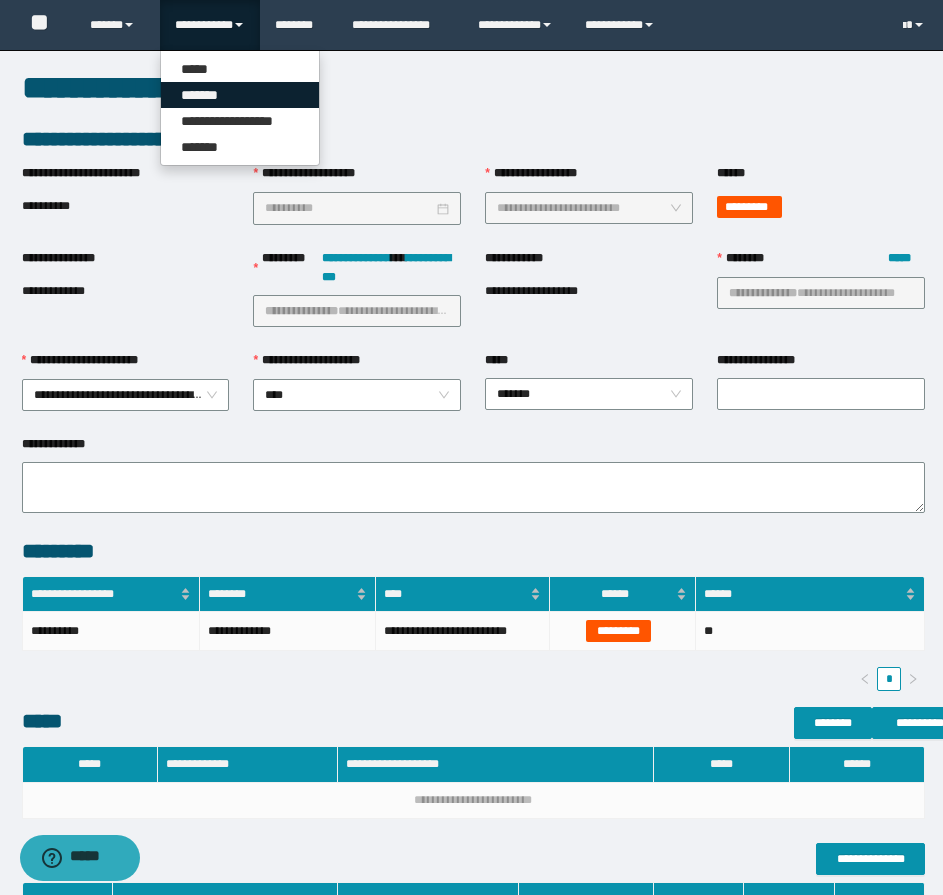 click on "*******" at bounding box center (240, 95) 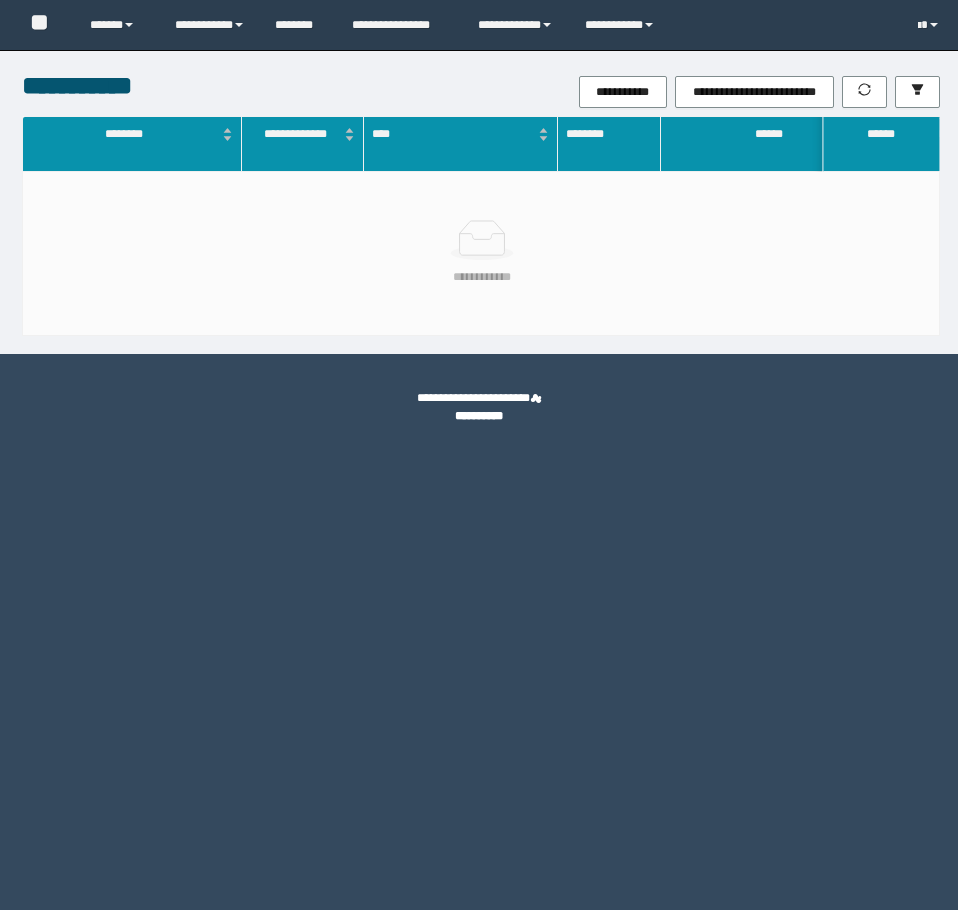 scroll, scrollTop: 0, scrollLeft: 0, axis: both 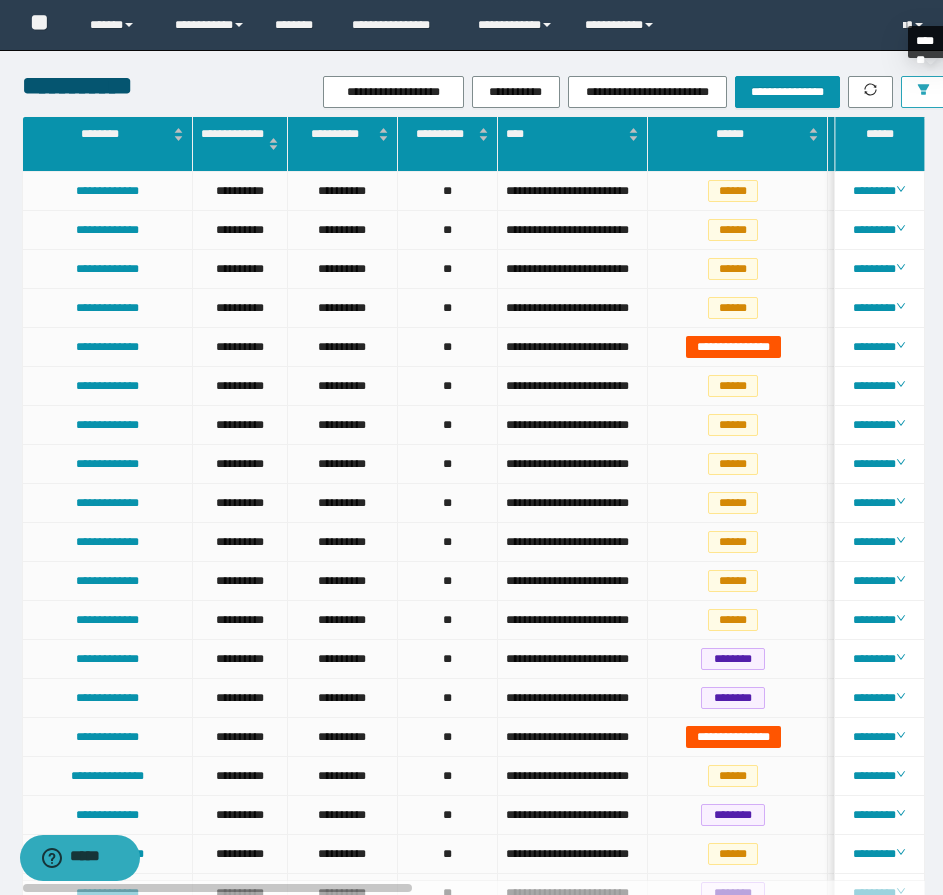 click 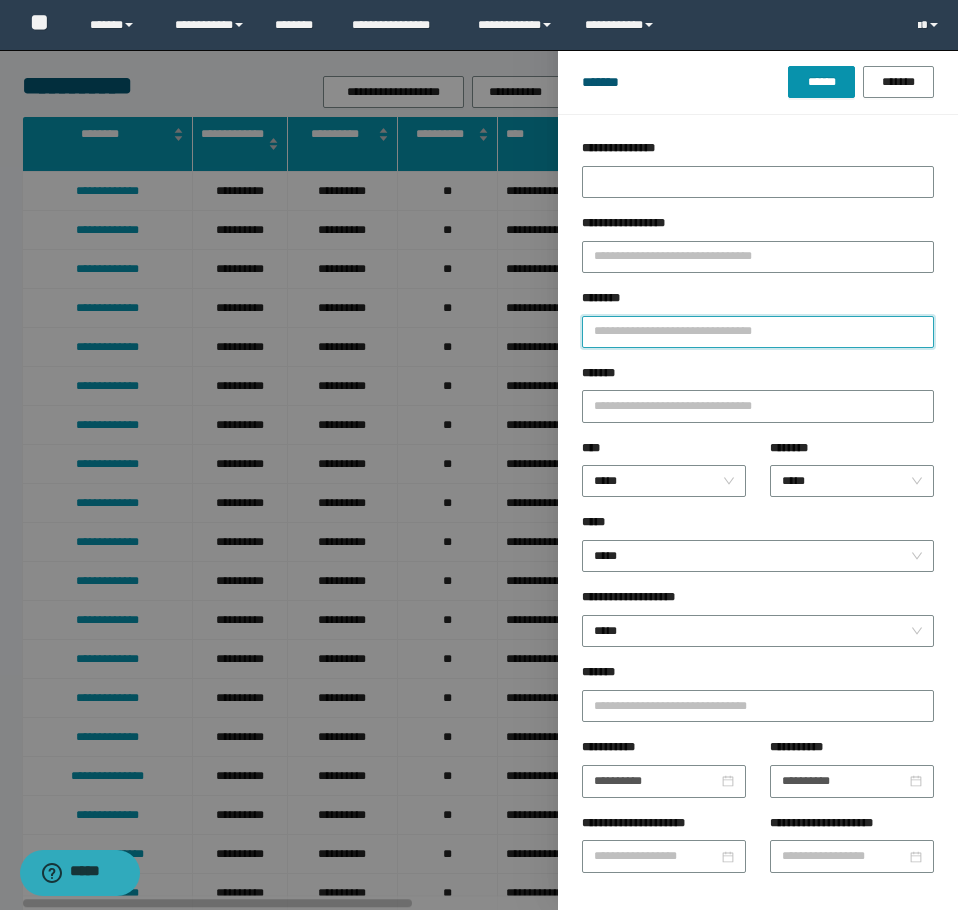 click on "********" at bounding box center [758, 332] 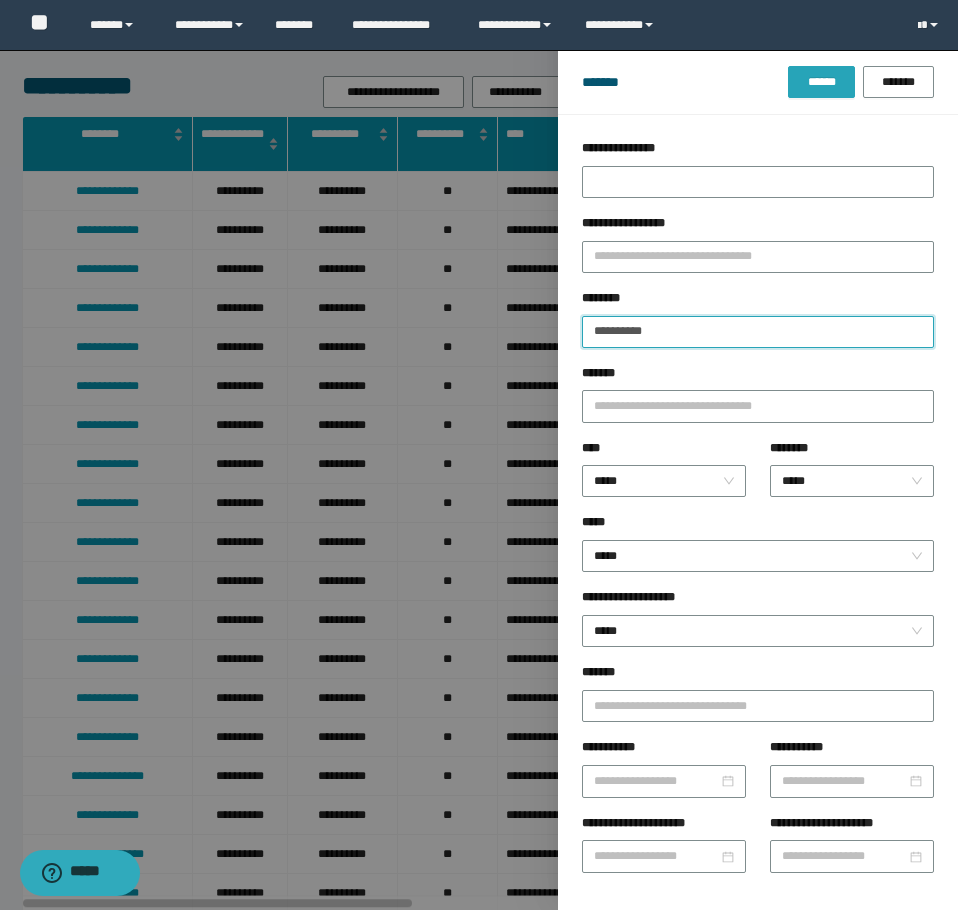 type on "**********" 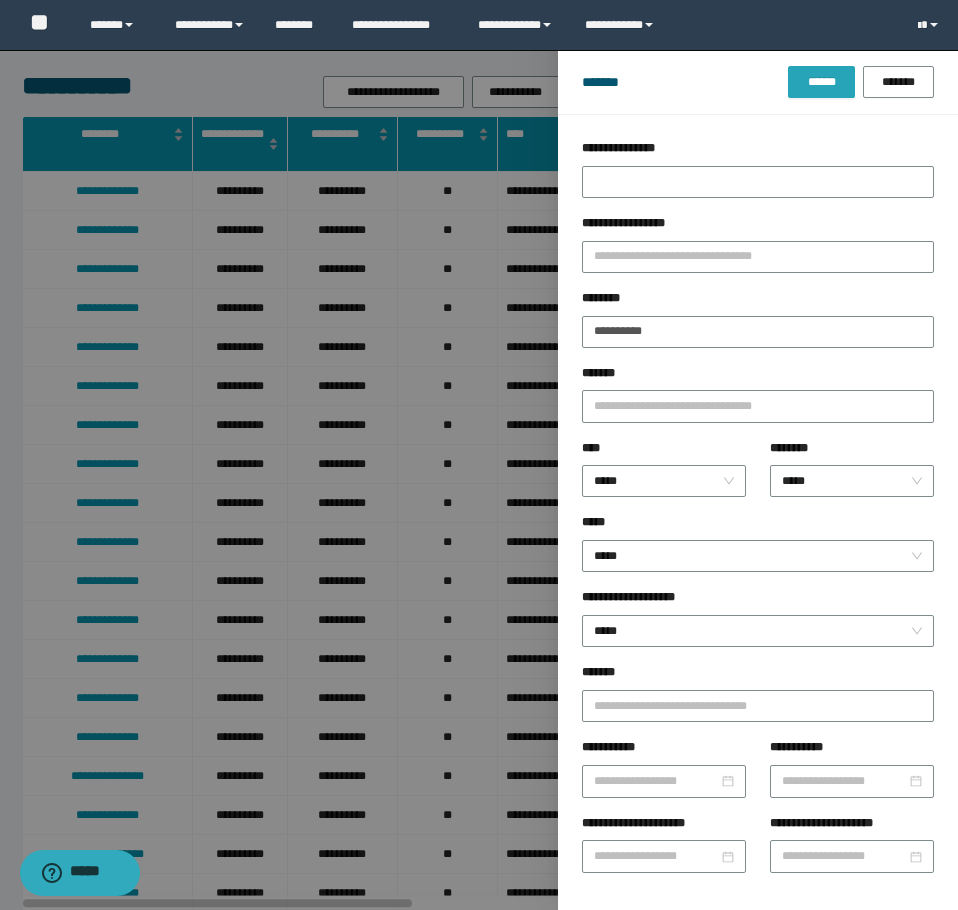 click on "******" at bounding box center (821, 82) 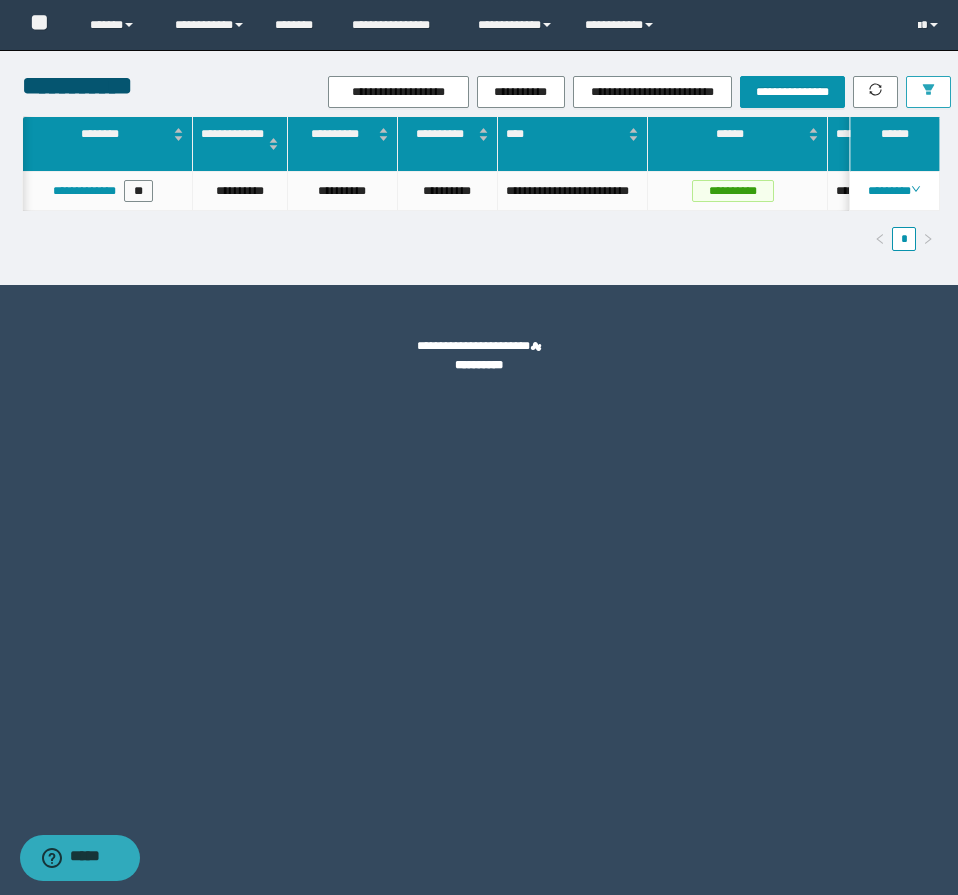 scroll, scrollTop: 0, scrollLeft: 65, axis: horizontal 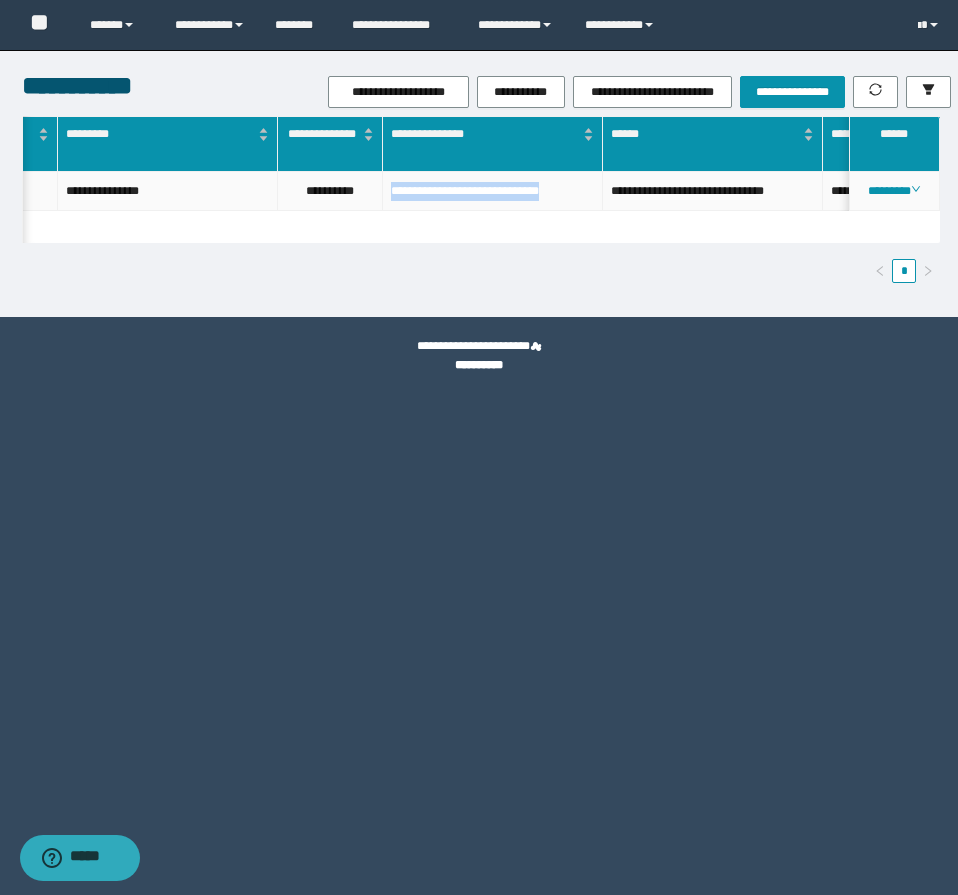 drag, startPoint x: 391, startPoint y: 191, endPoint x: 568, endPoint y: 209, distance: 177.9129 